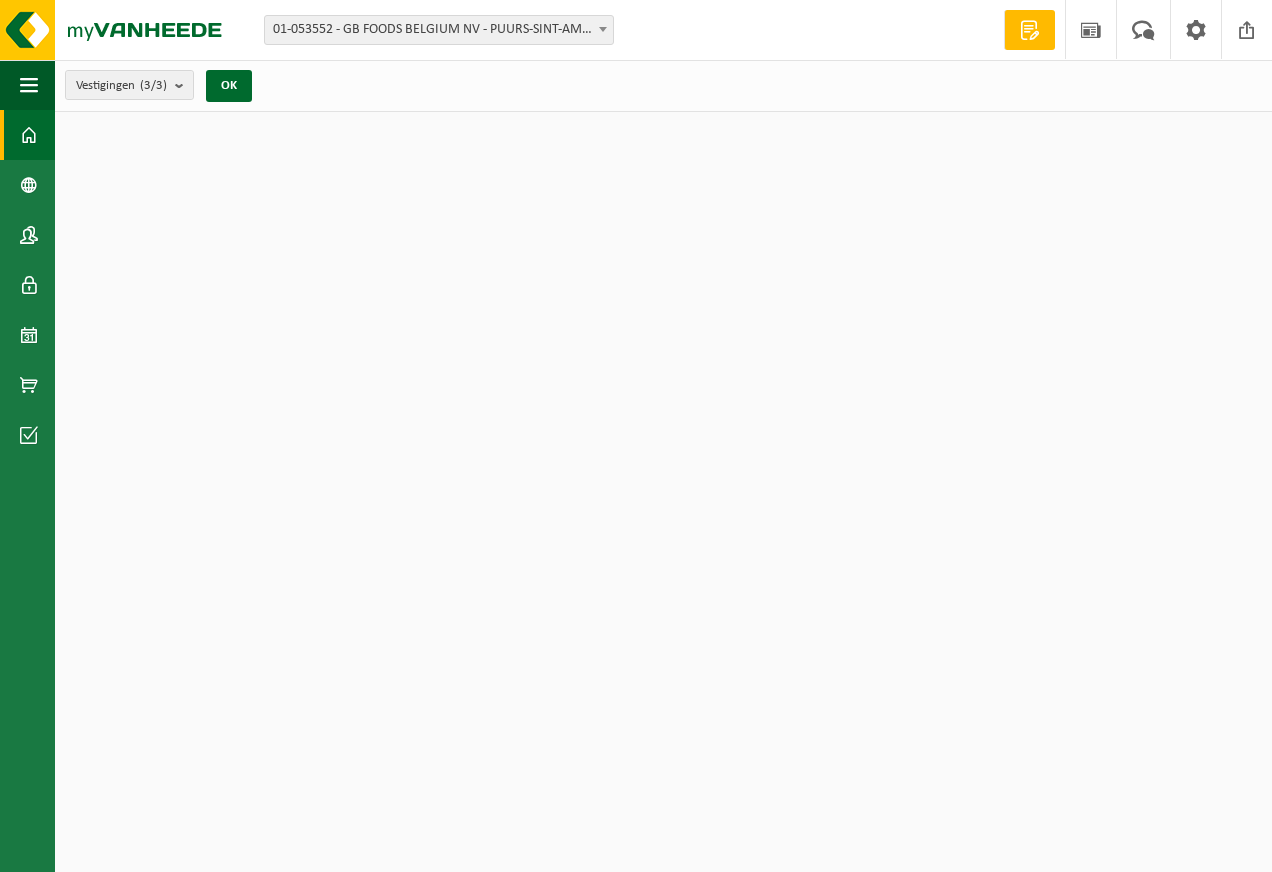 scroll, scrollTop: 0, scrollLeft: 0, axis: both 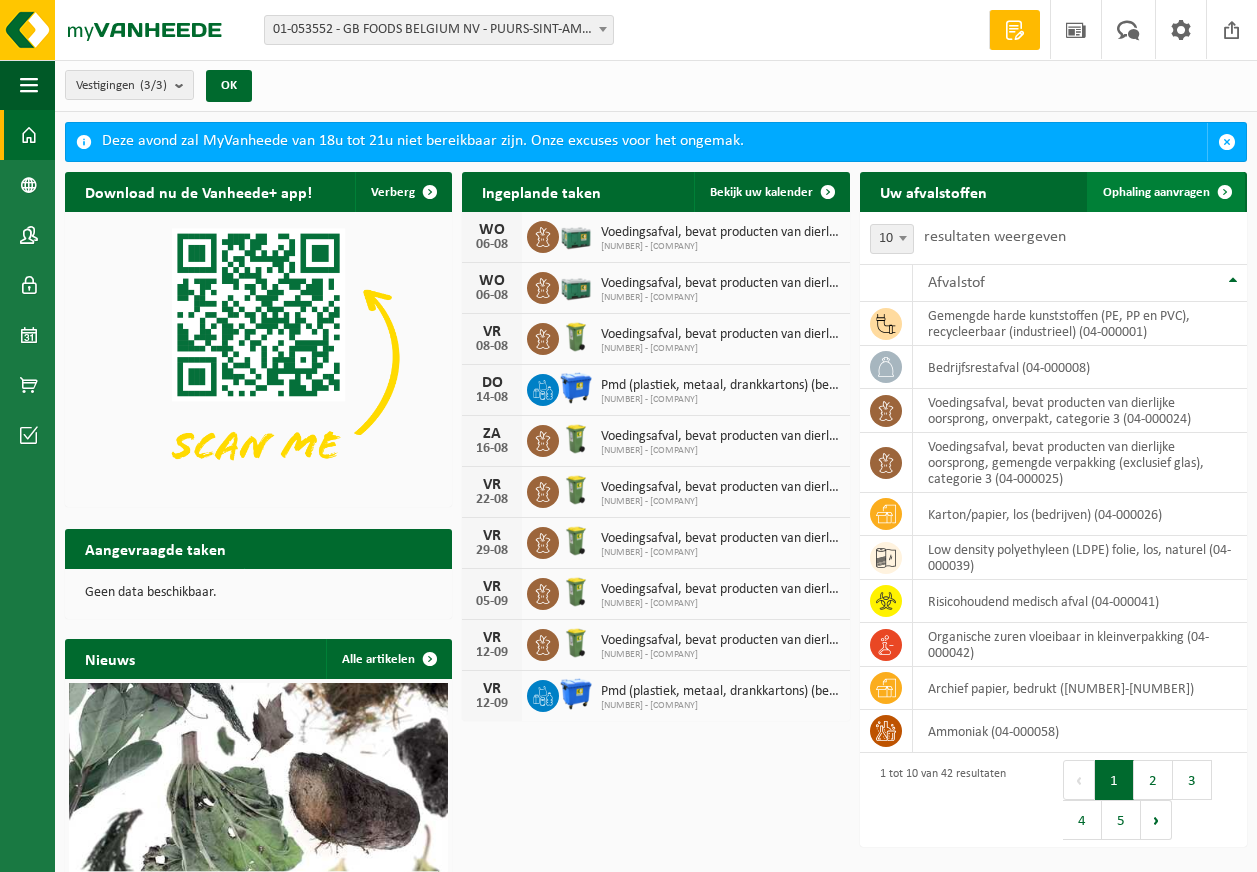 click on "Ophaling aanvragen" at bounding box center [1156, 192] 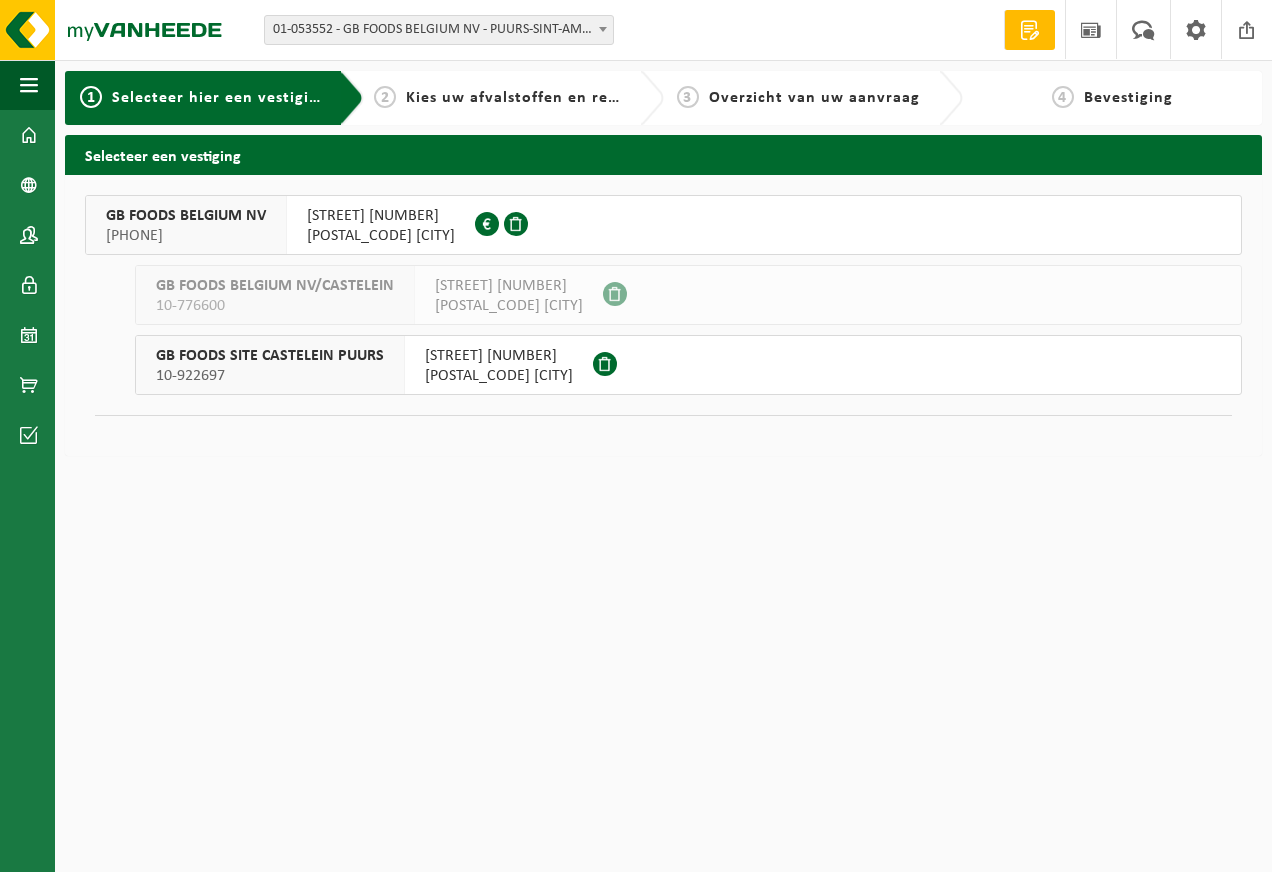 scroll, scrollTop: 0, scrollLeft: 0, axis: both 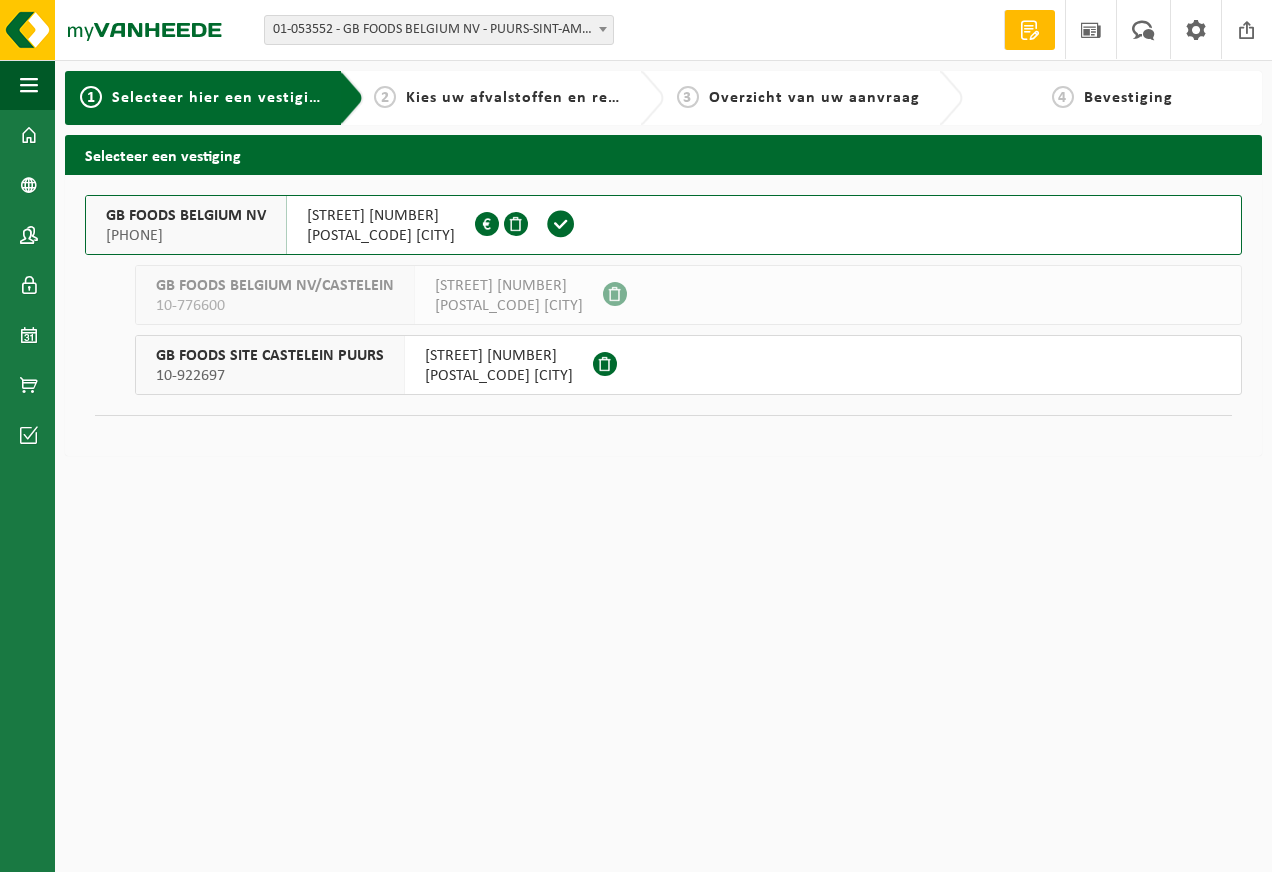 click on "[STREET] [NUMBER]" at bounding box center [381, 216] 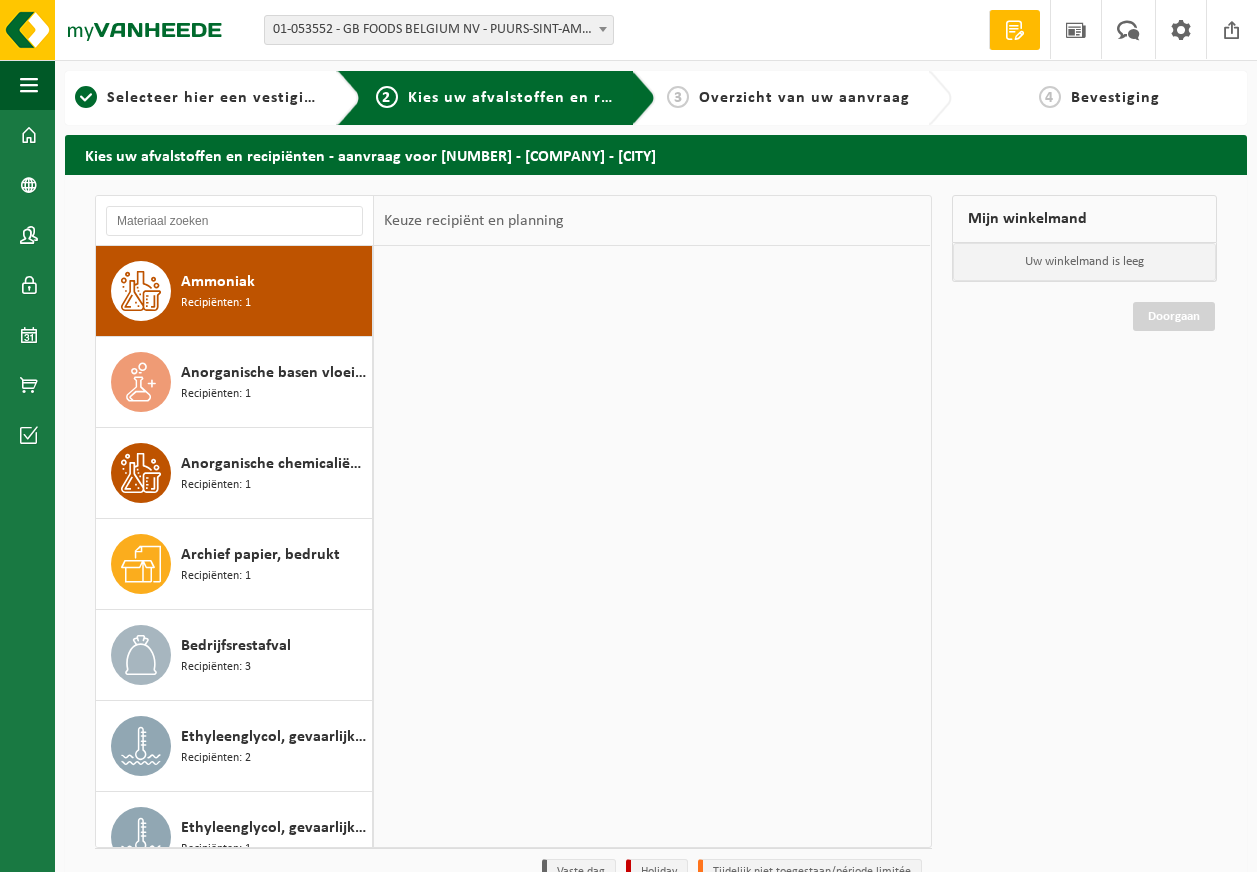 scroll, scrollTop: 0, scrollLeft: 0, axis: both 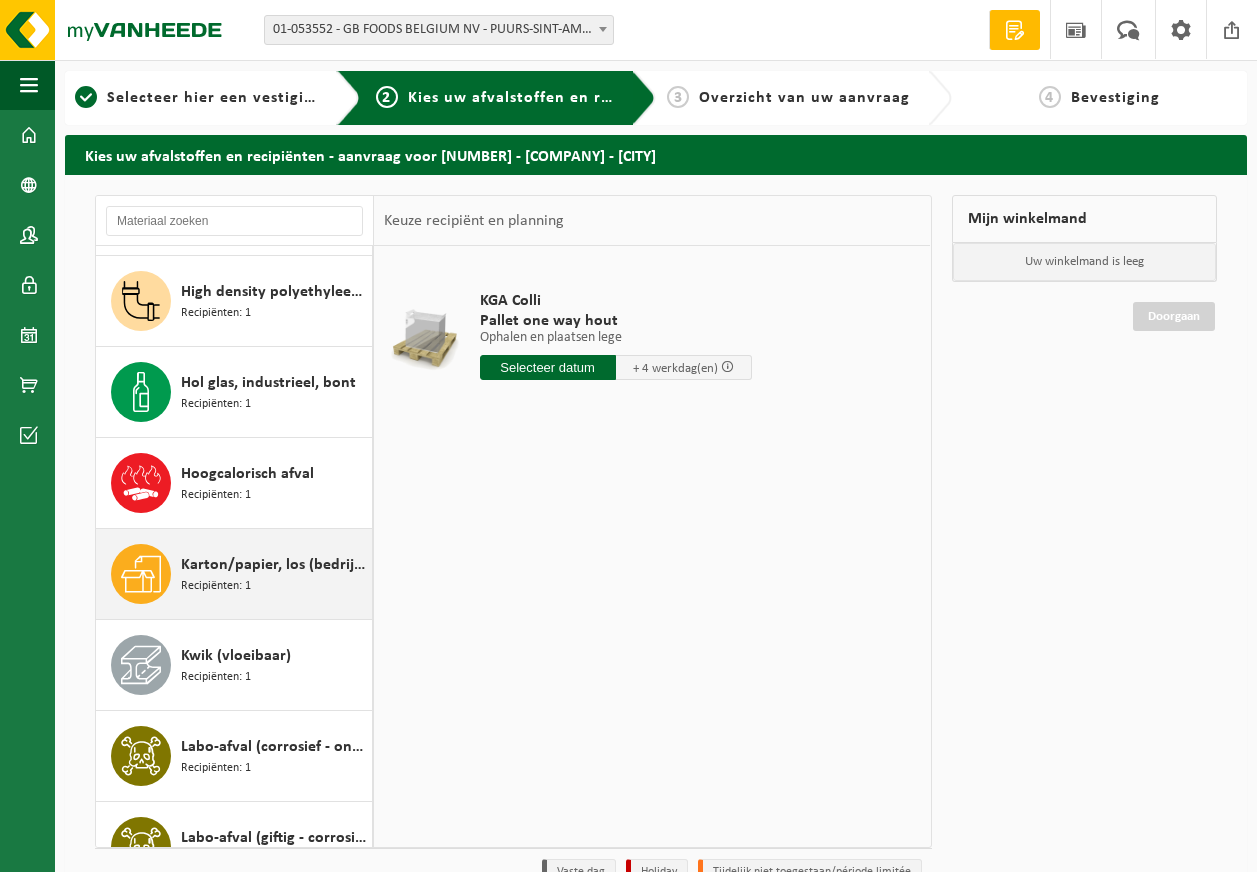 click on "Karton/papier, los (bedrijven)   Recipiënten: 1" at bounding box center [274, 574] 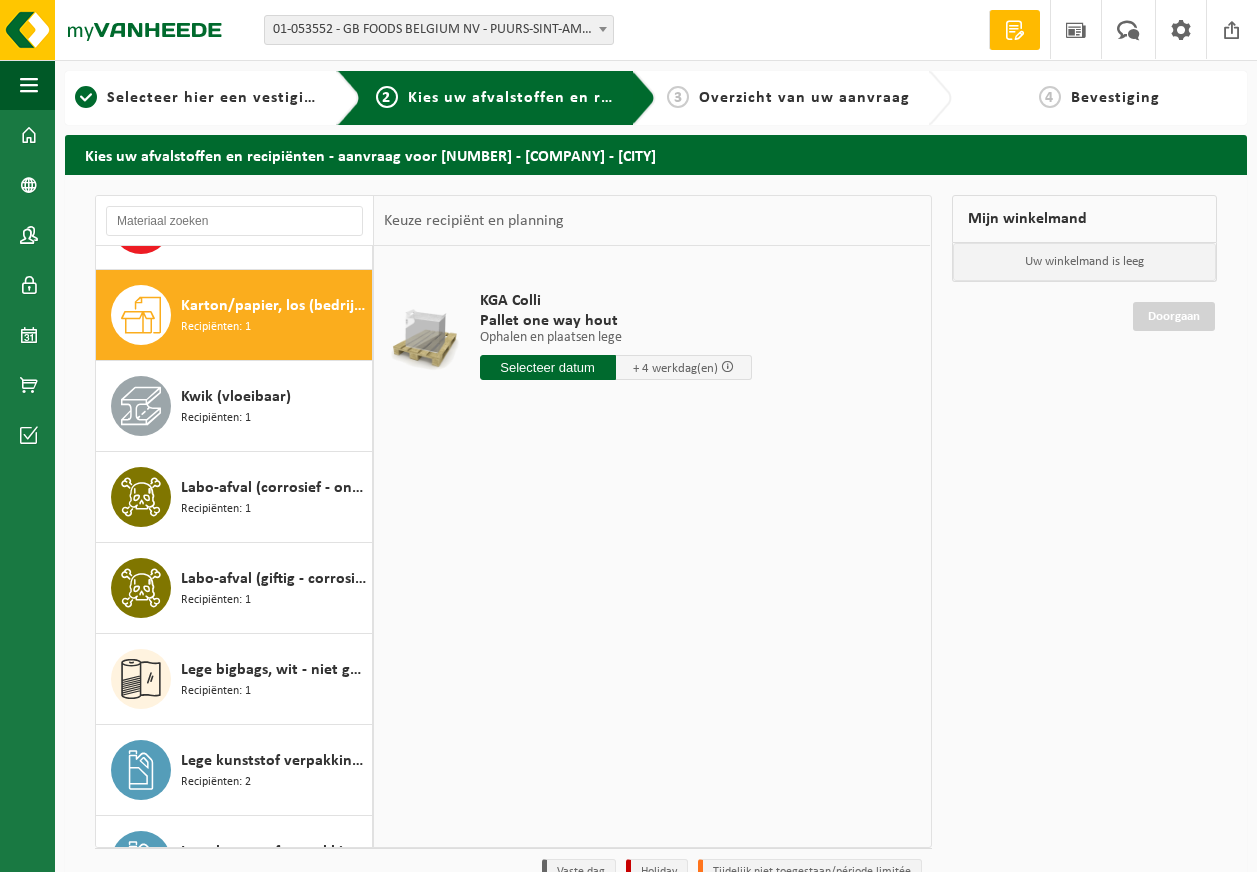 scroll, scrollTop: 1183, scrollLeft: 0, axis: vertical 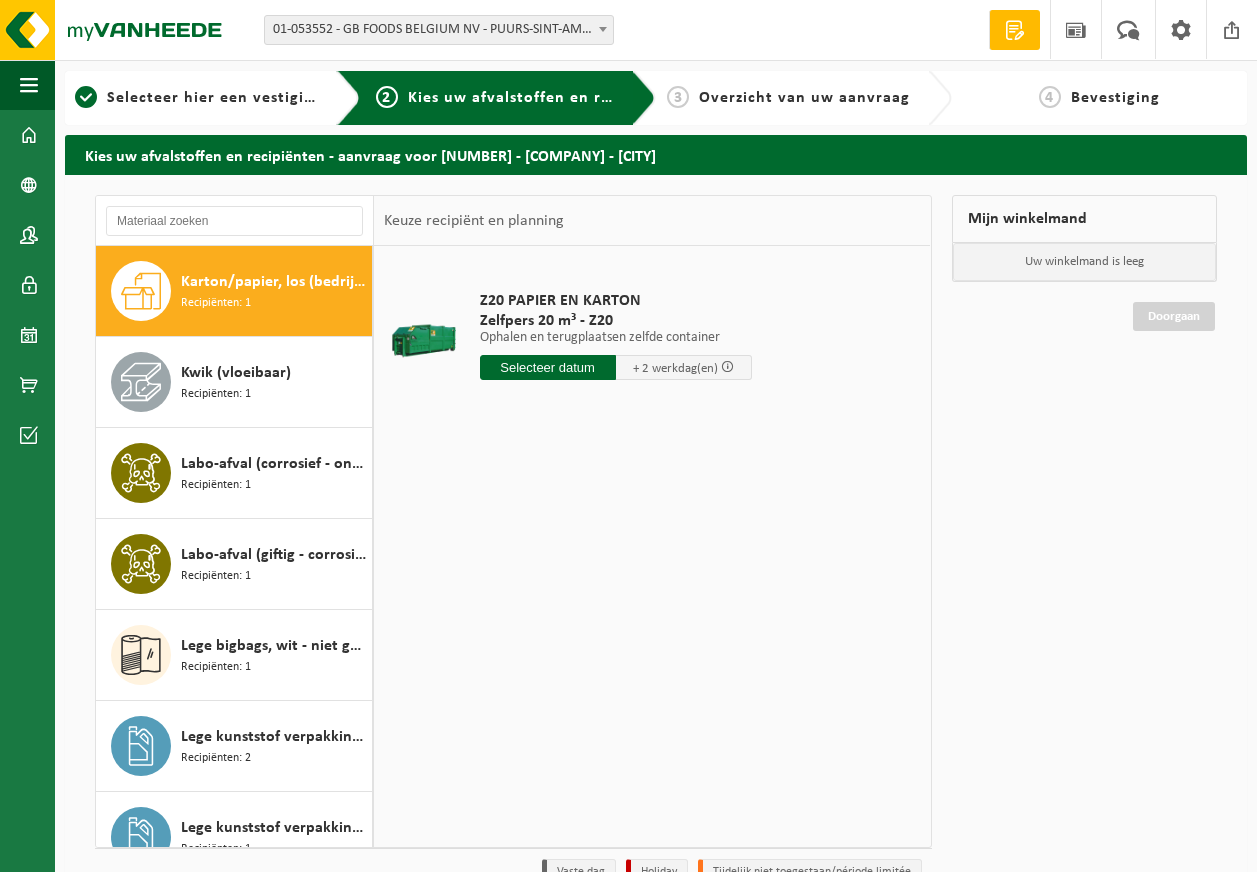 click at bounding box center (548, 367) 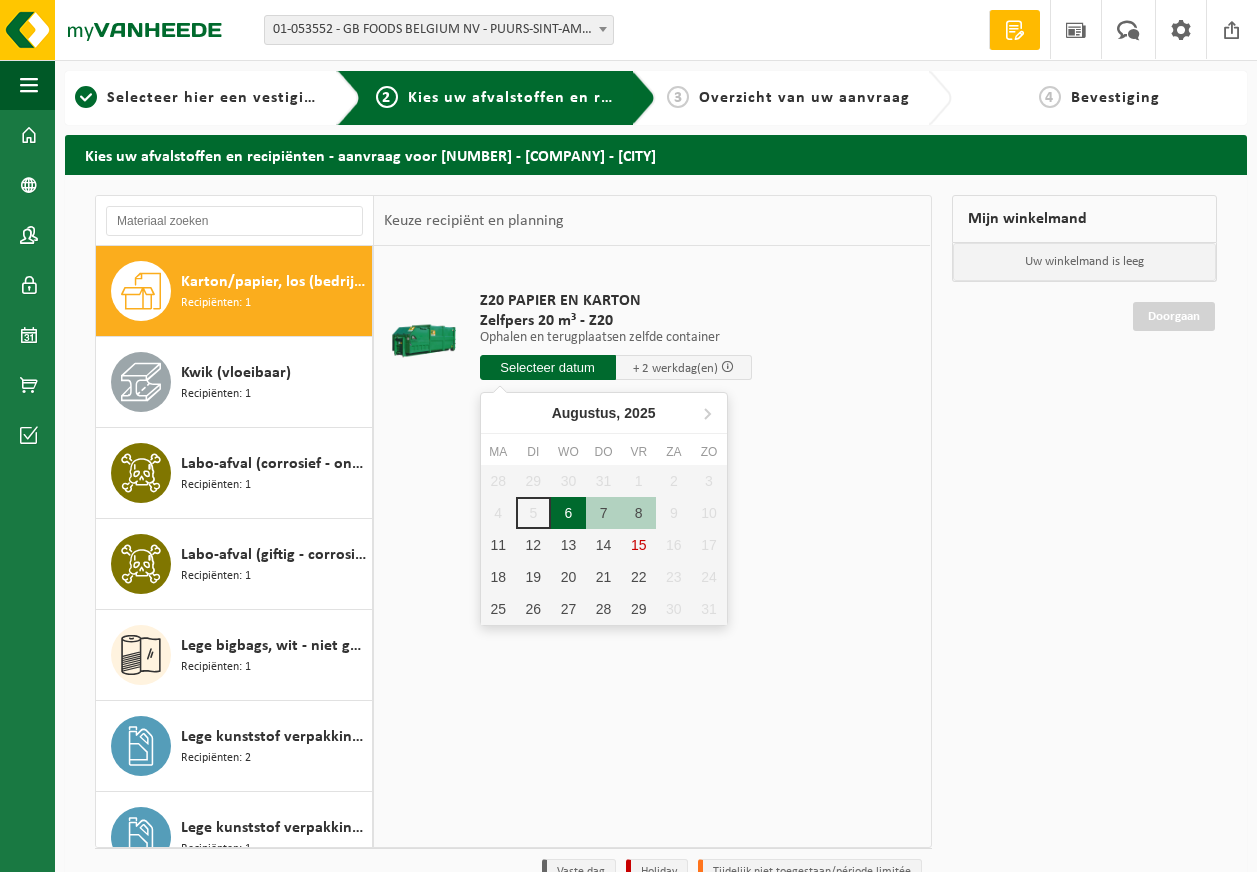 click on "6" at bounding box center [568, 513] 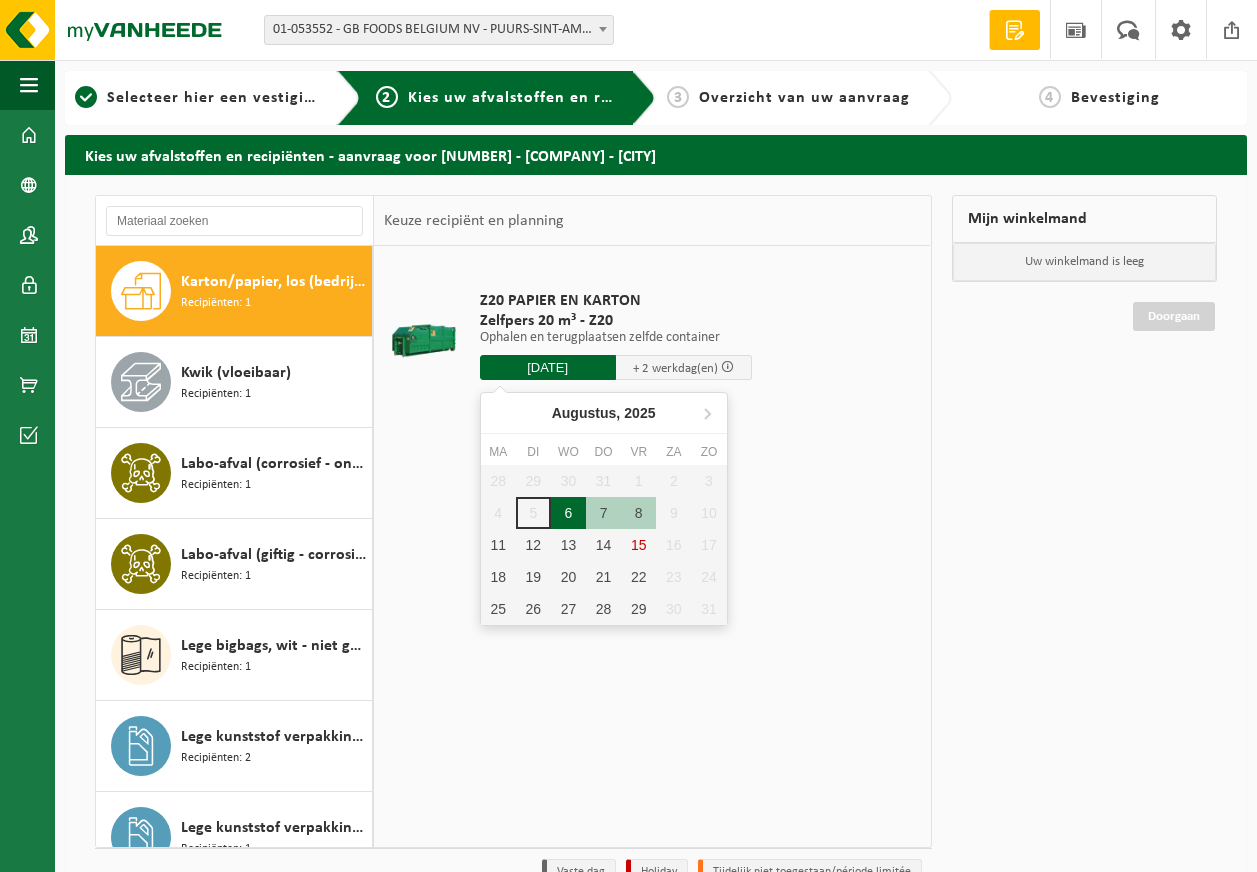 type on "Van 2025-08-06" 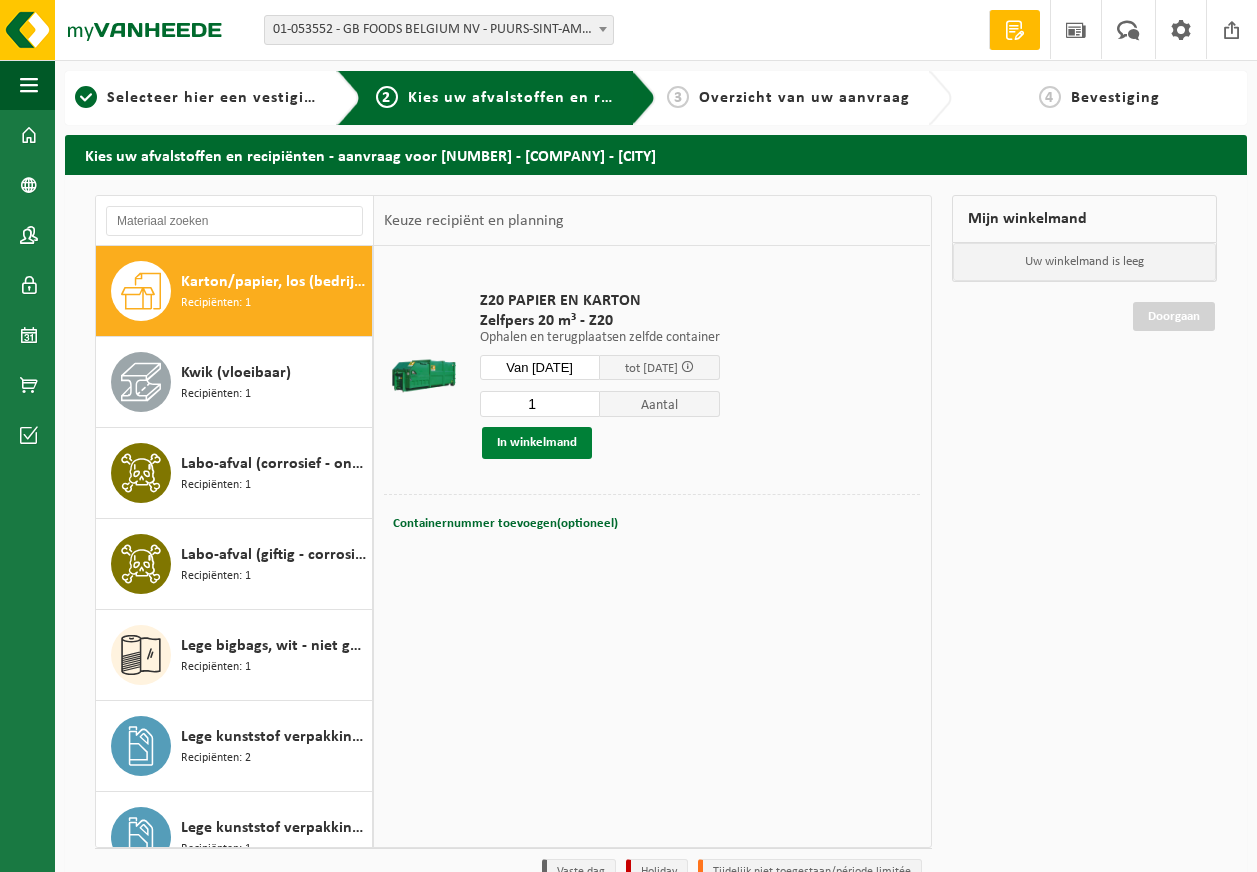 click on "In winkelmand" at bounding box center [537, 443] 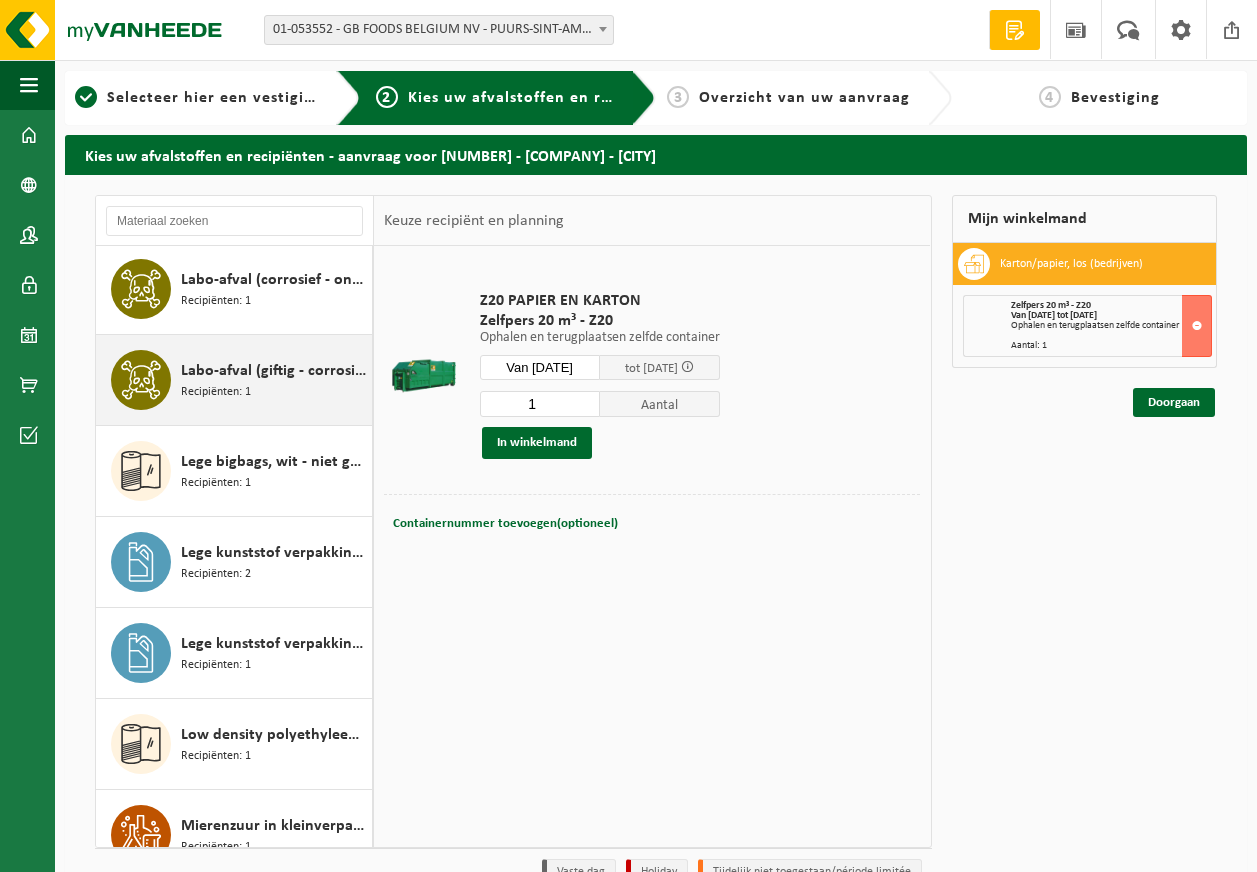 scroll, scrollTop: 1183, scrollLeft: 0, axis: vertical 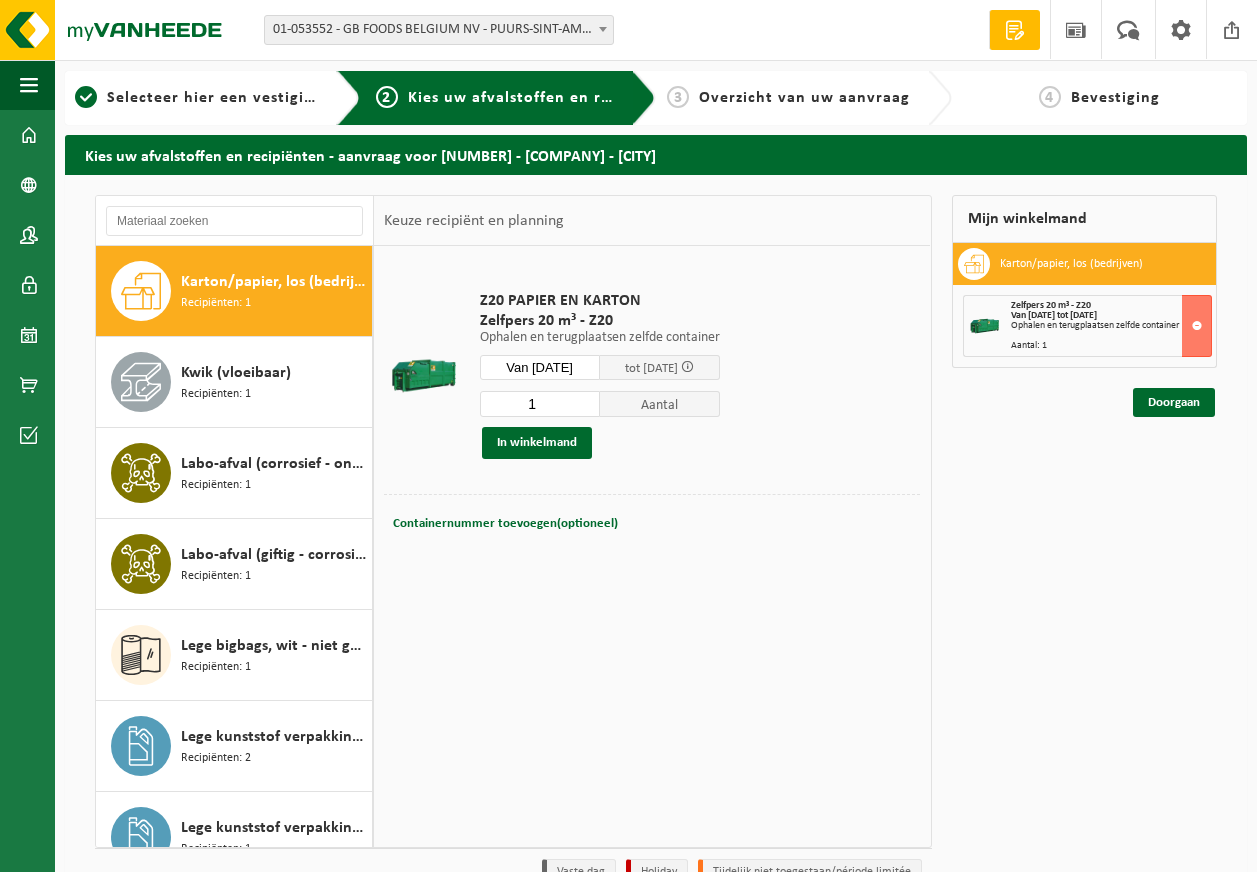 click on "Karton/papier, los (bedrijven)" at bounding box center (274, 282) 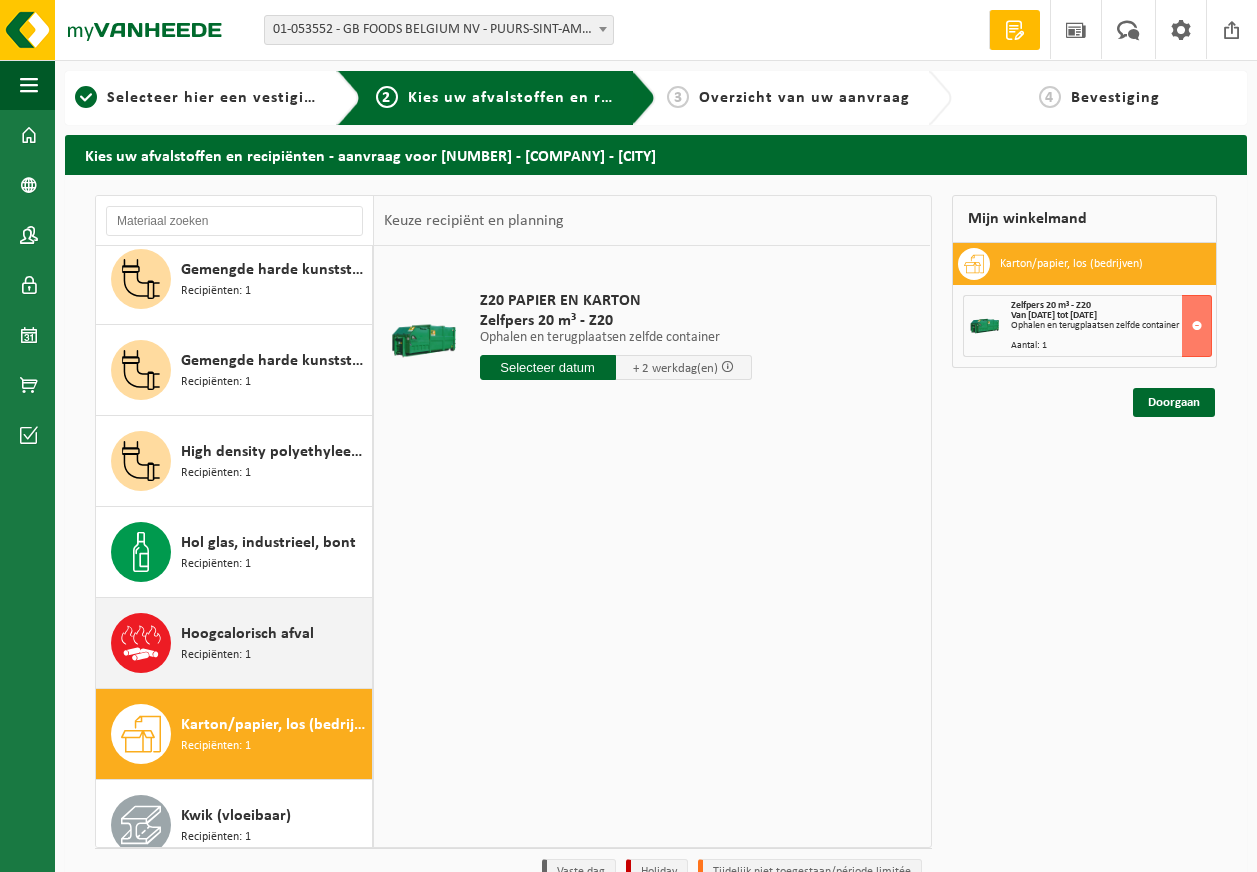 scroll, scrollTop: 840, scrollLeft: 0, axis: vertical 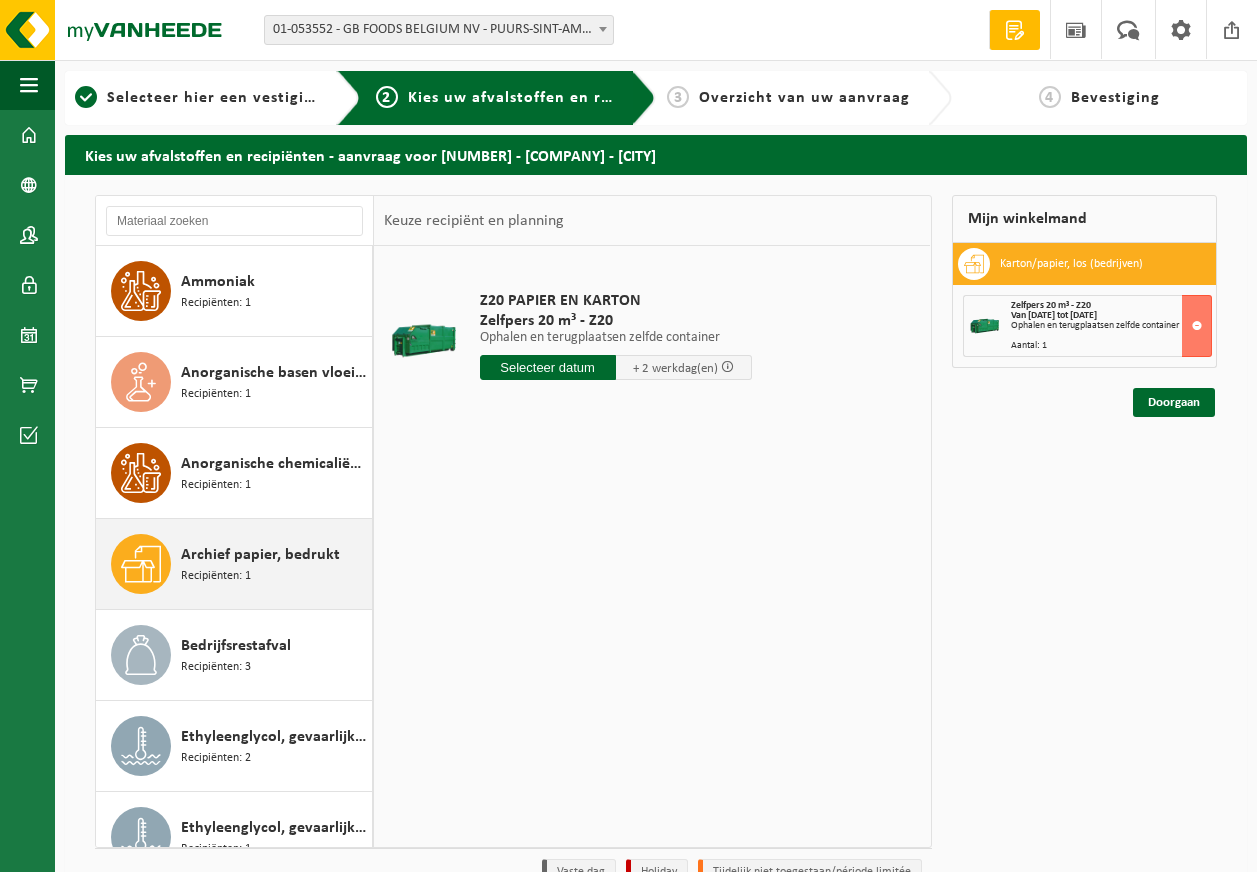click on "Archief papier, bedrukt   Recipiënten: 1" at bounding box center (274, 564) 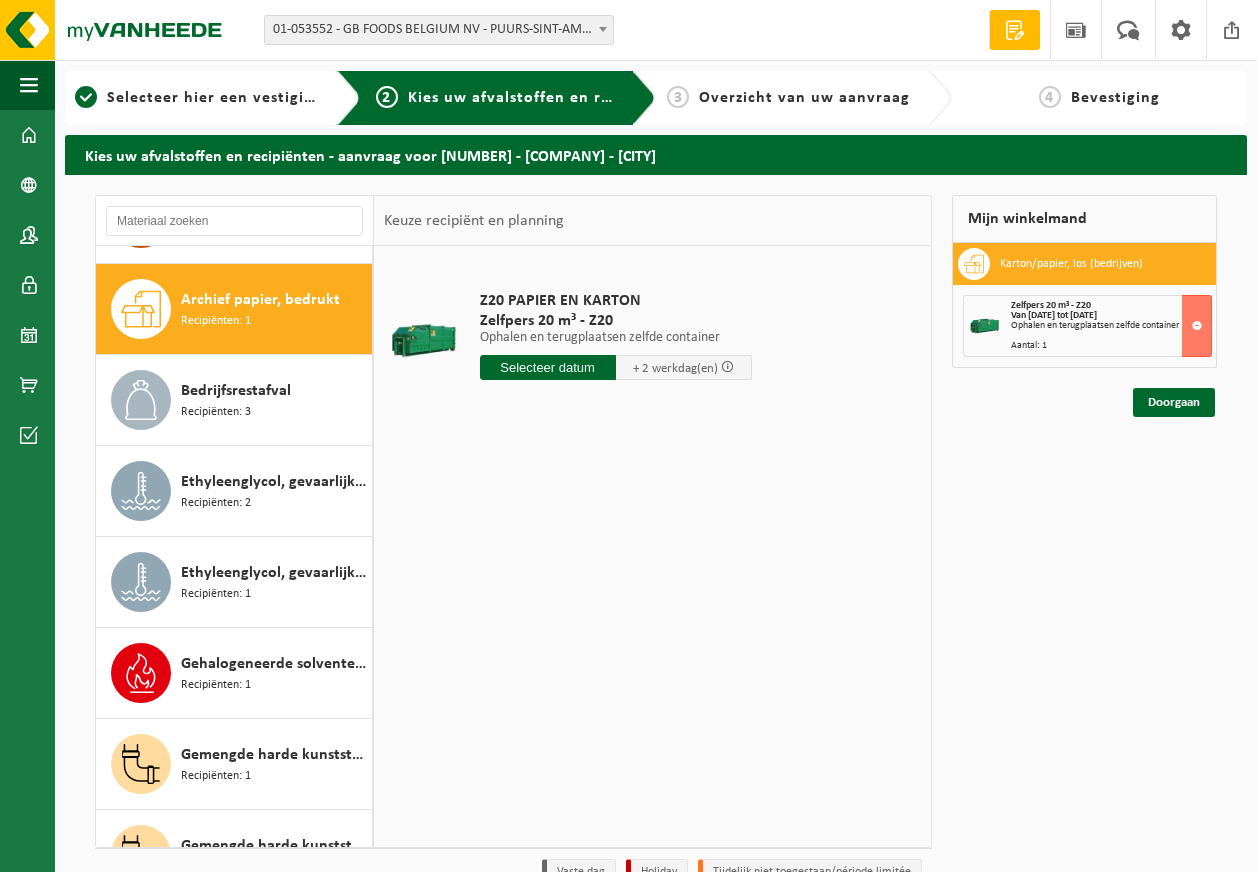 scroll, scrollTop: 273, scrollLeft: 0, axis: vertical 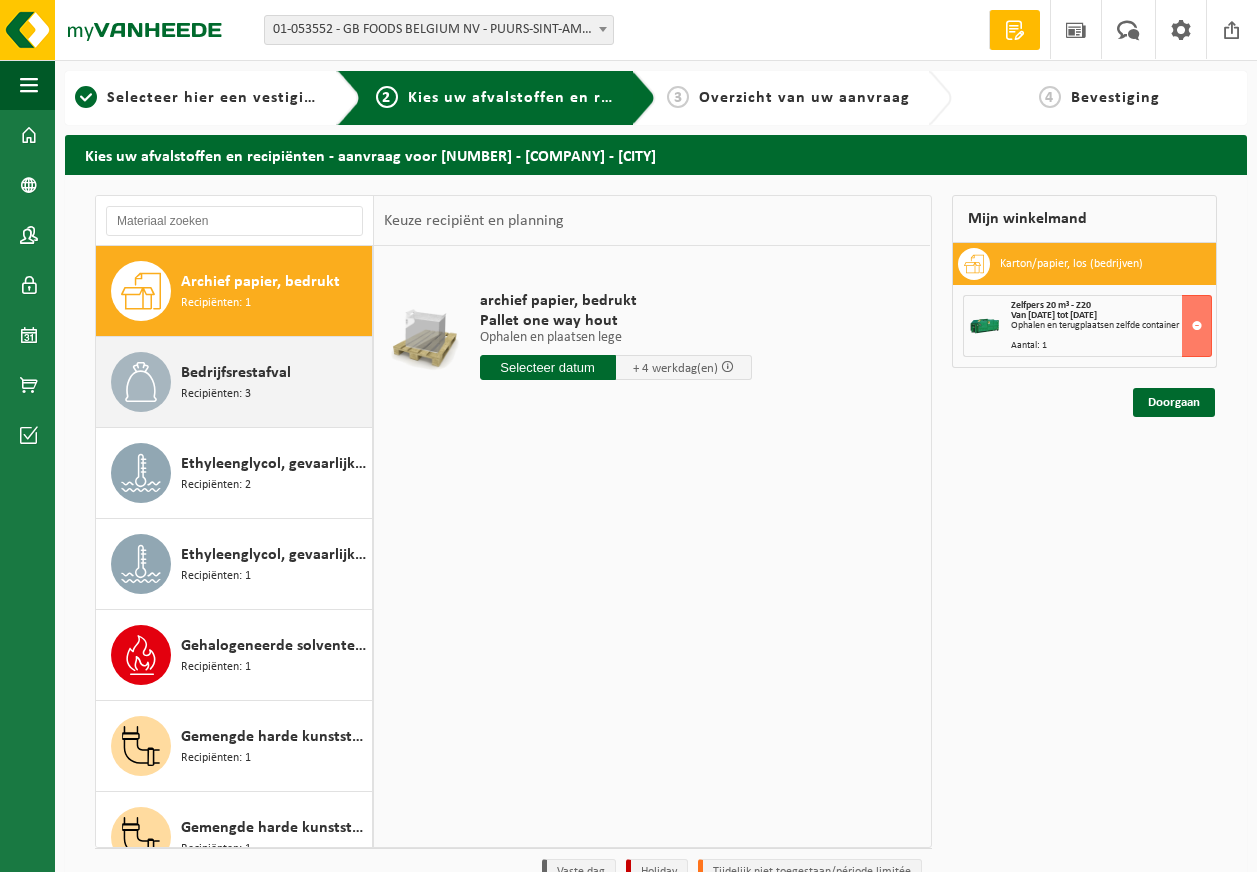 click on "Bedrijfsrestafval   Recipiënten: 3" at bounding box center [274, 382] 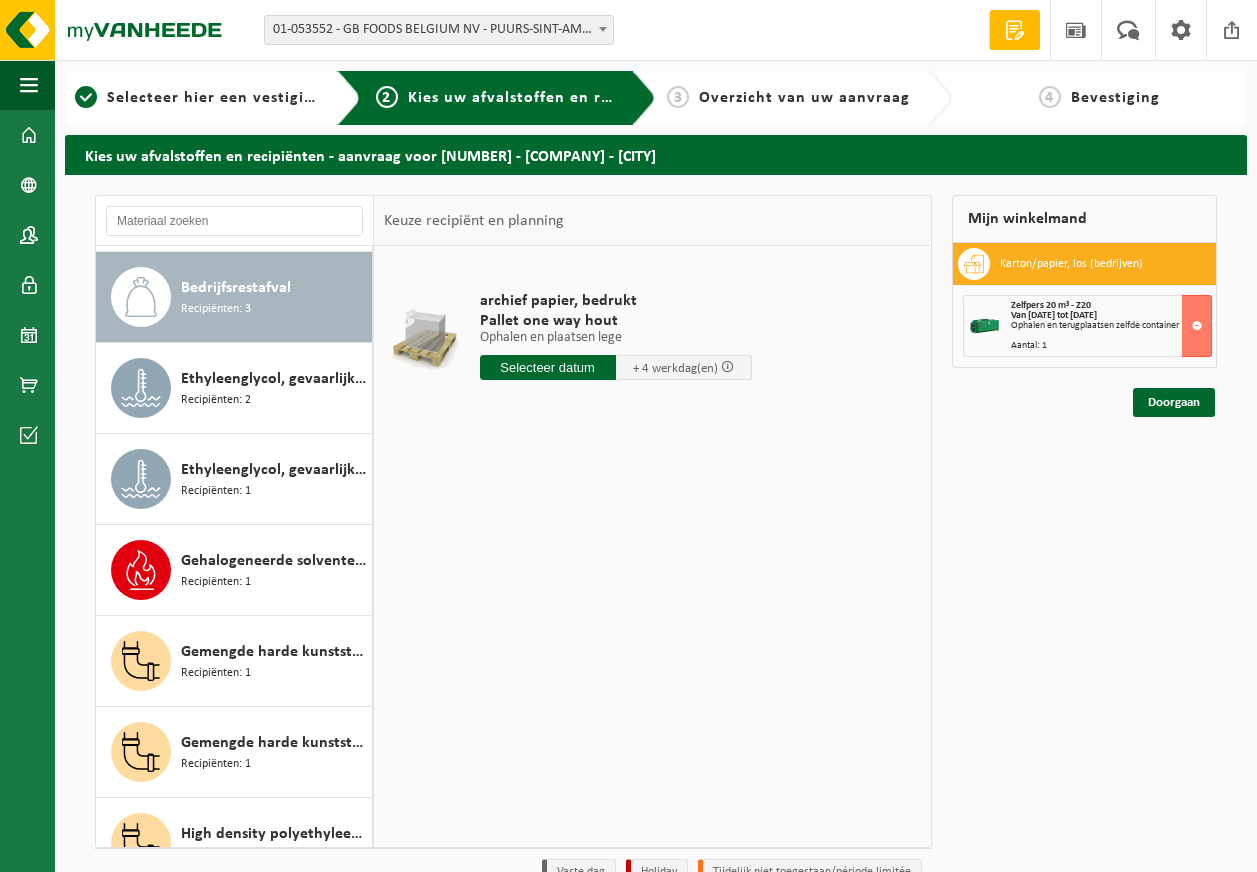 scroll, scrollTop: 364, scrollLeft: 0, axis: vertical 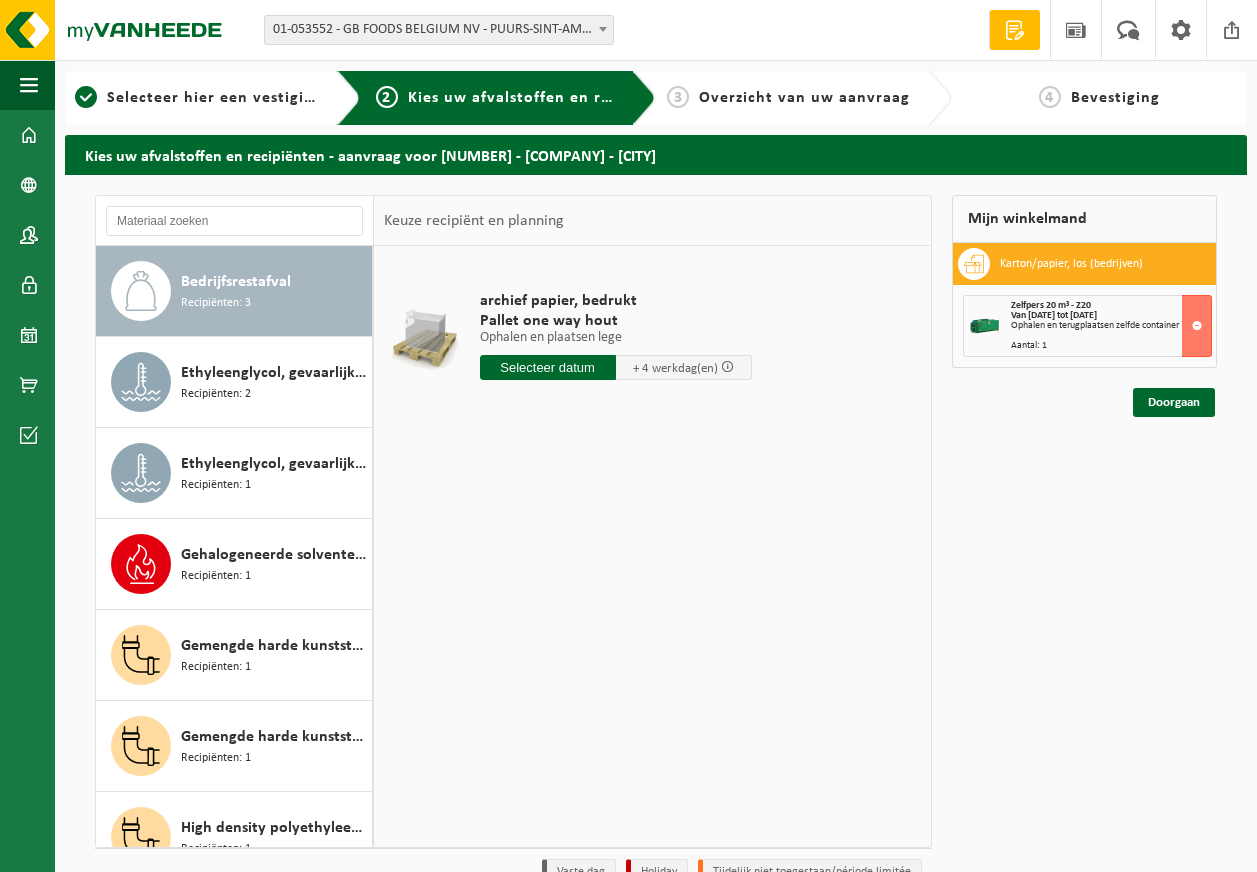 click on "Ethyleenglycol, gevaarlijk in 200l   Recipiënten: 2" at bounding box center [274, 382] 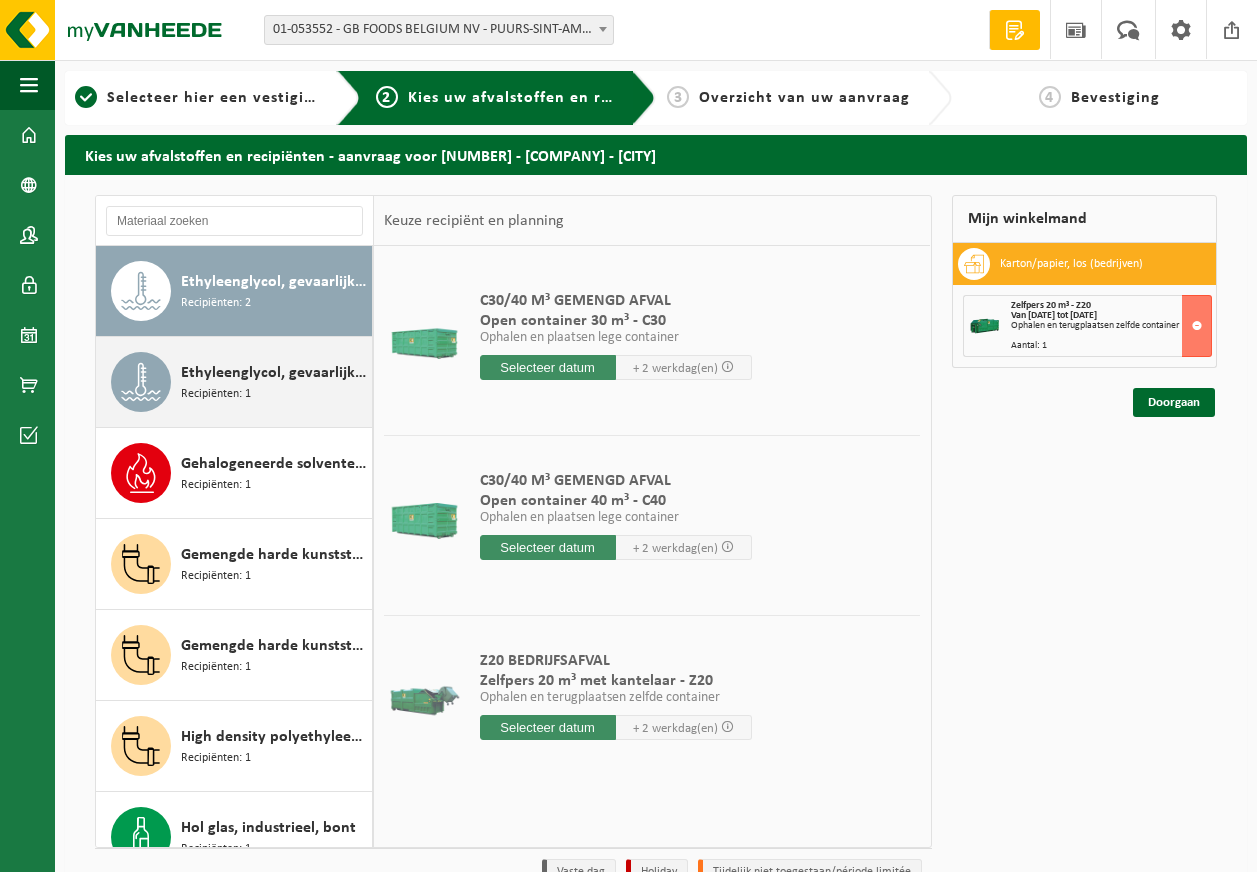 click on "Ethyleenglycol, gevaarlijk in IBC   Recipiënten: 1" at bounding box center [274, 382] 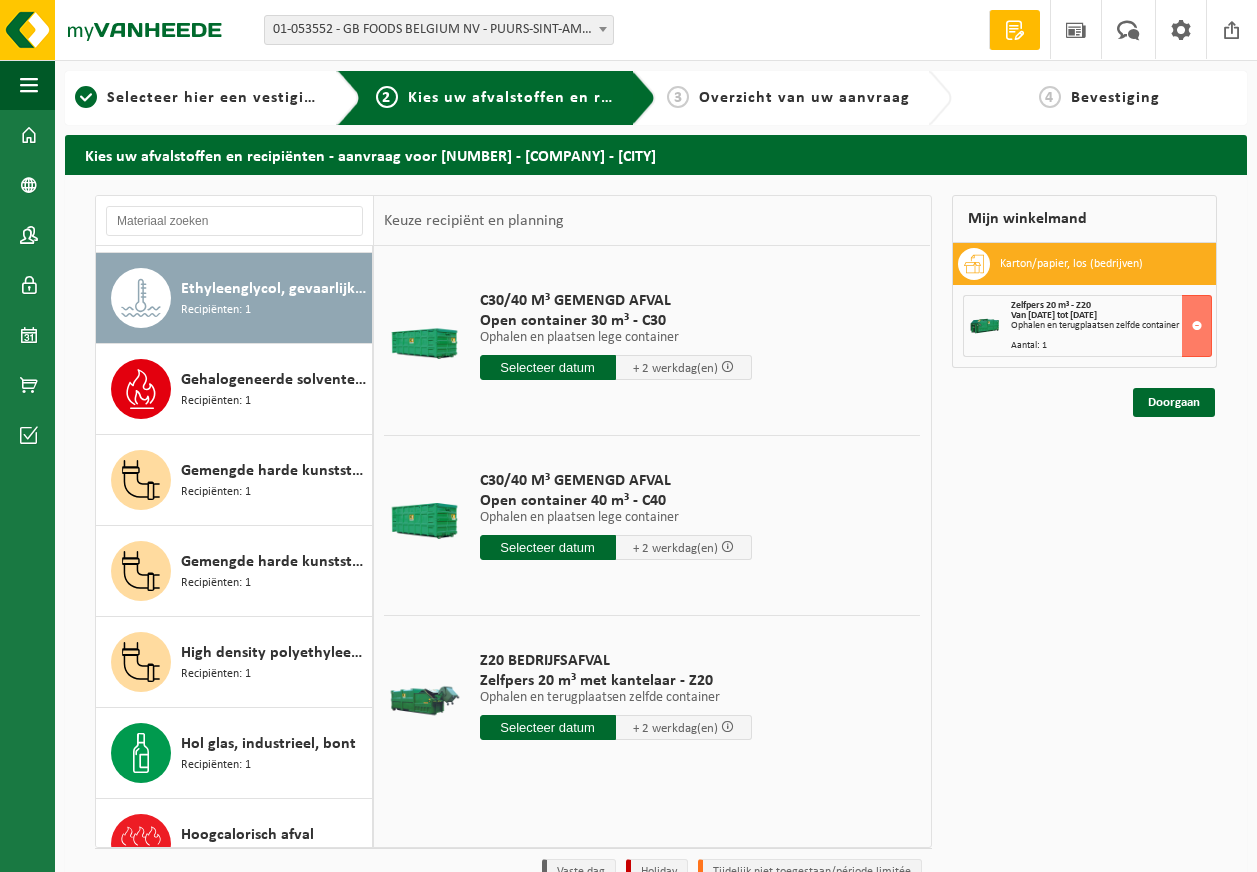 scroll, scrollTop: 546, scrollLeft: 0, axis: vertical 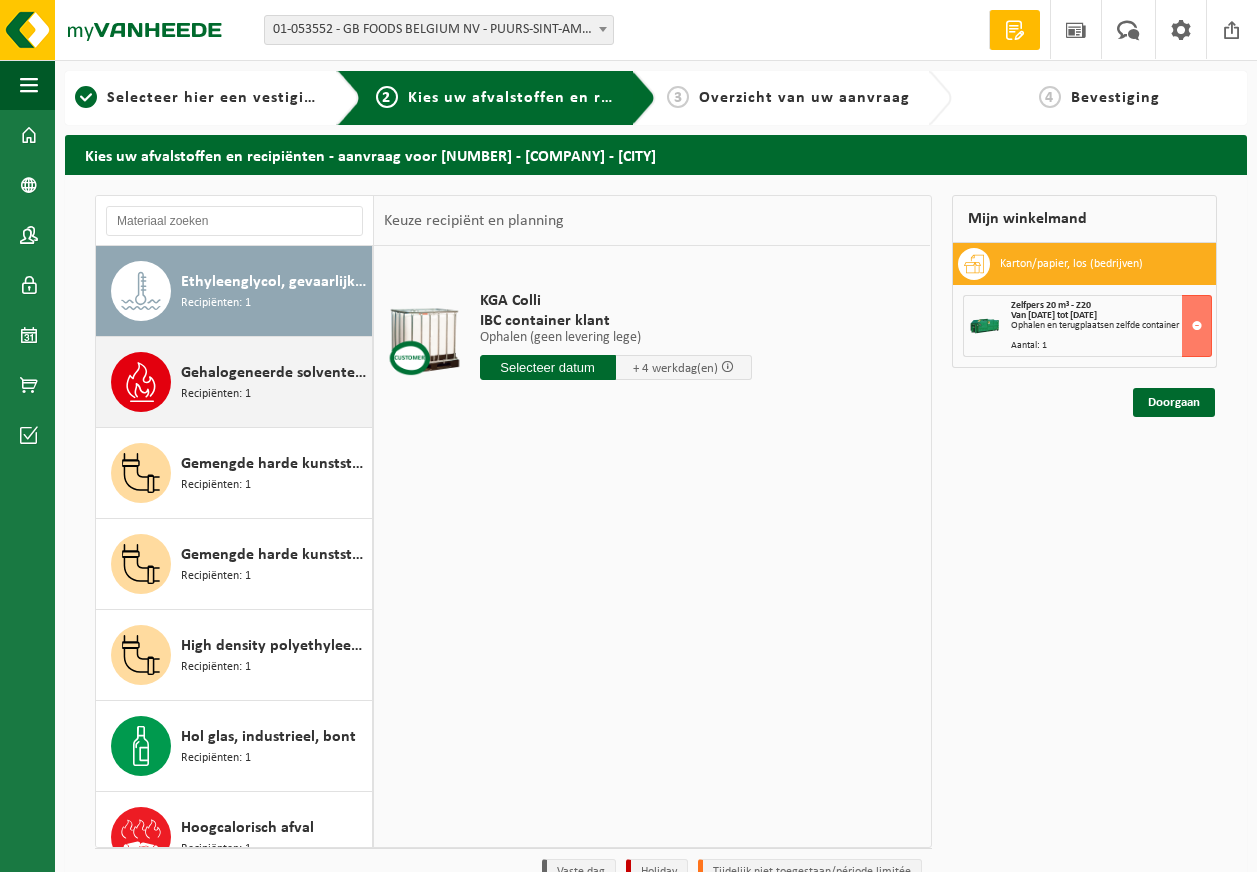 click on "Gehalogeneerde solventen in IBC   Recipiënten: 1" at bounding box center [234, 382] 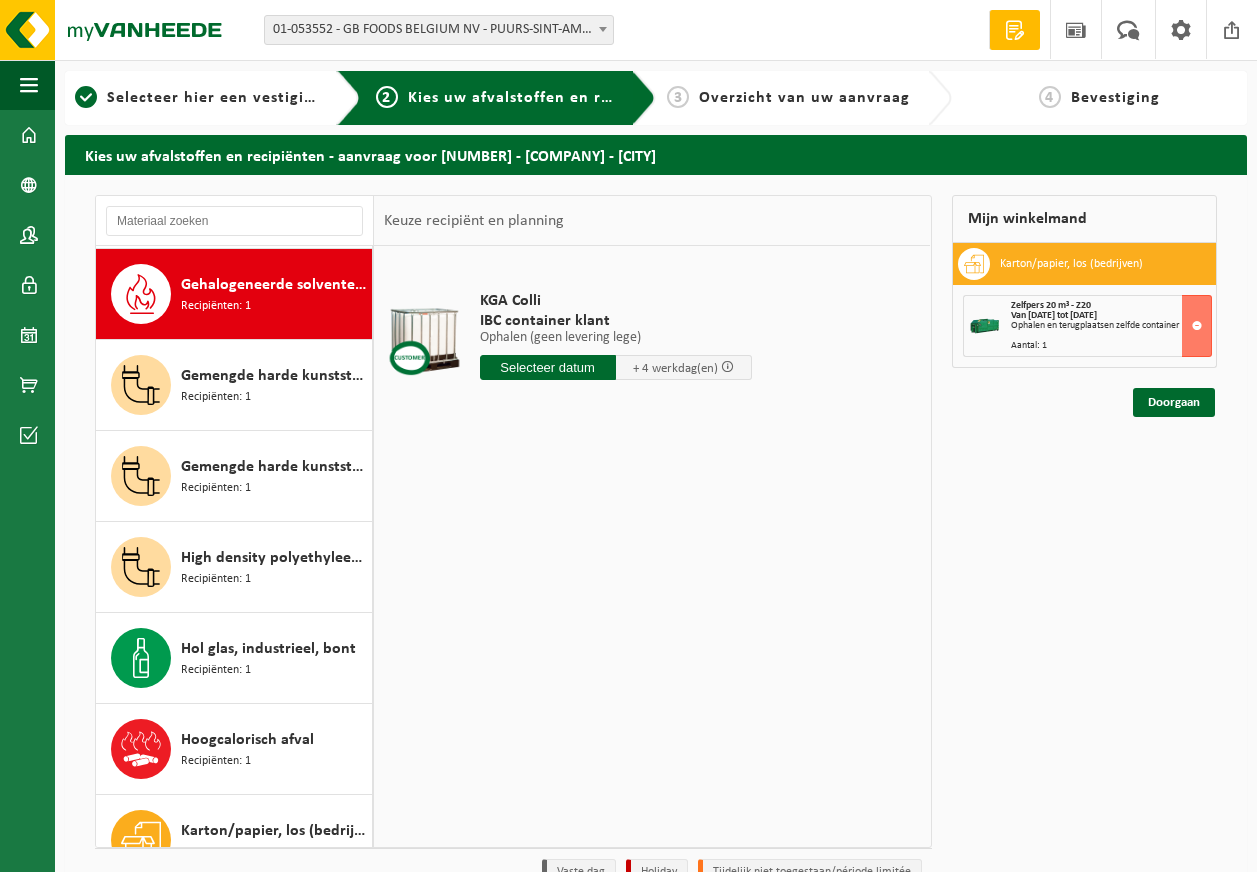 scroll, scrollTop: 637, scrollLeft: 0, axis: vertical 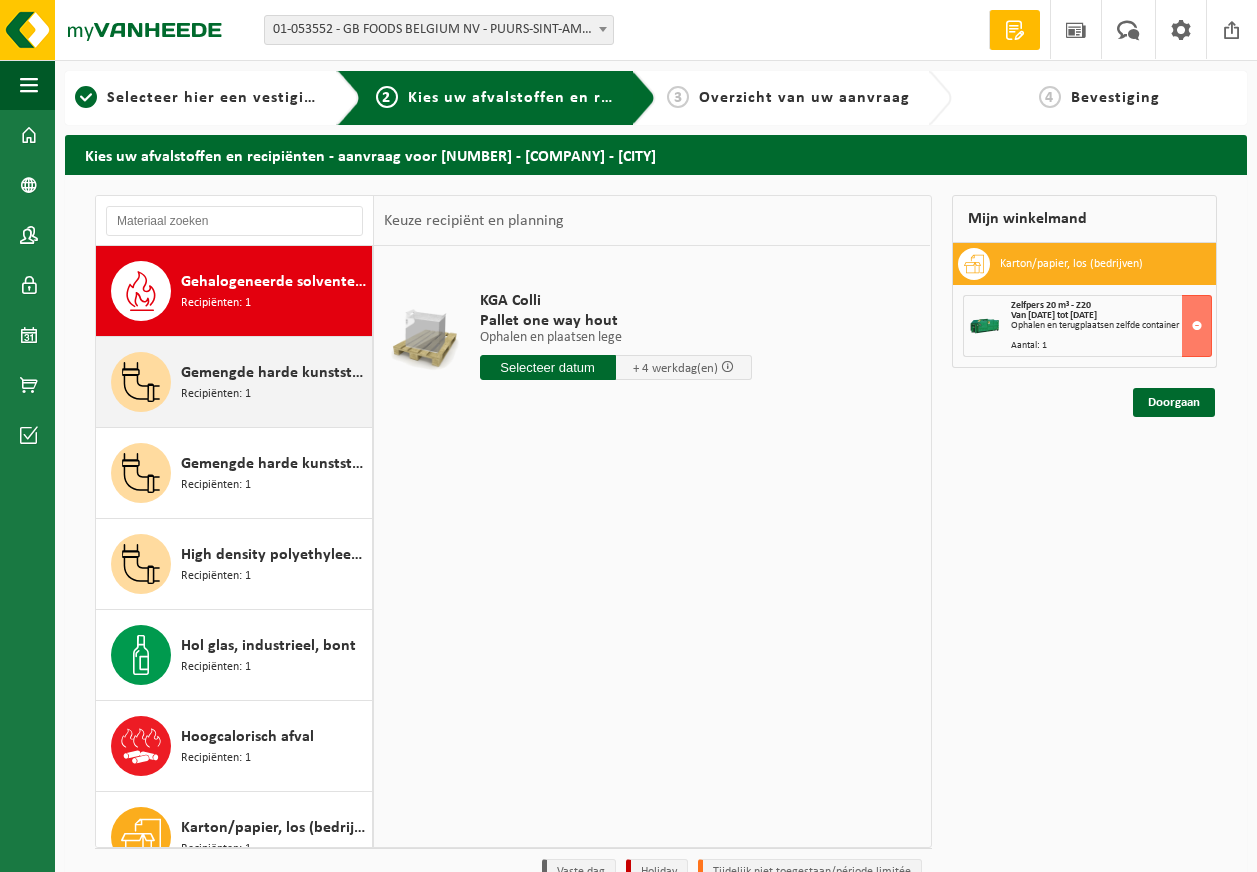 click on "Gemengde harde kunststoffen (PE en PP), recycleerbaar (industrieel)   Recipiënten: 1" at bounding box center [234, 382] 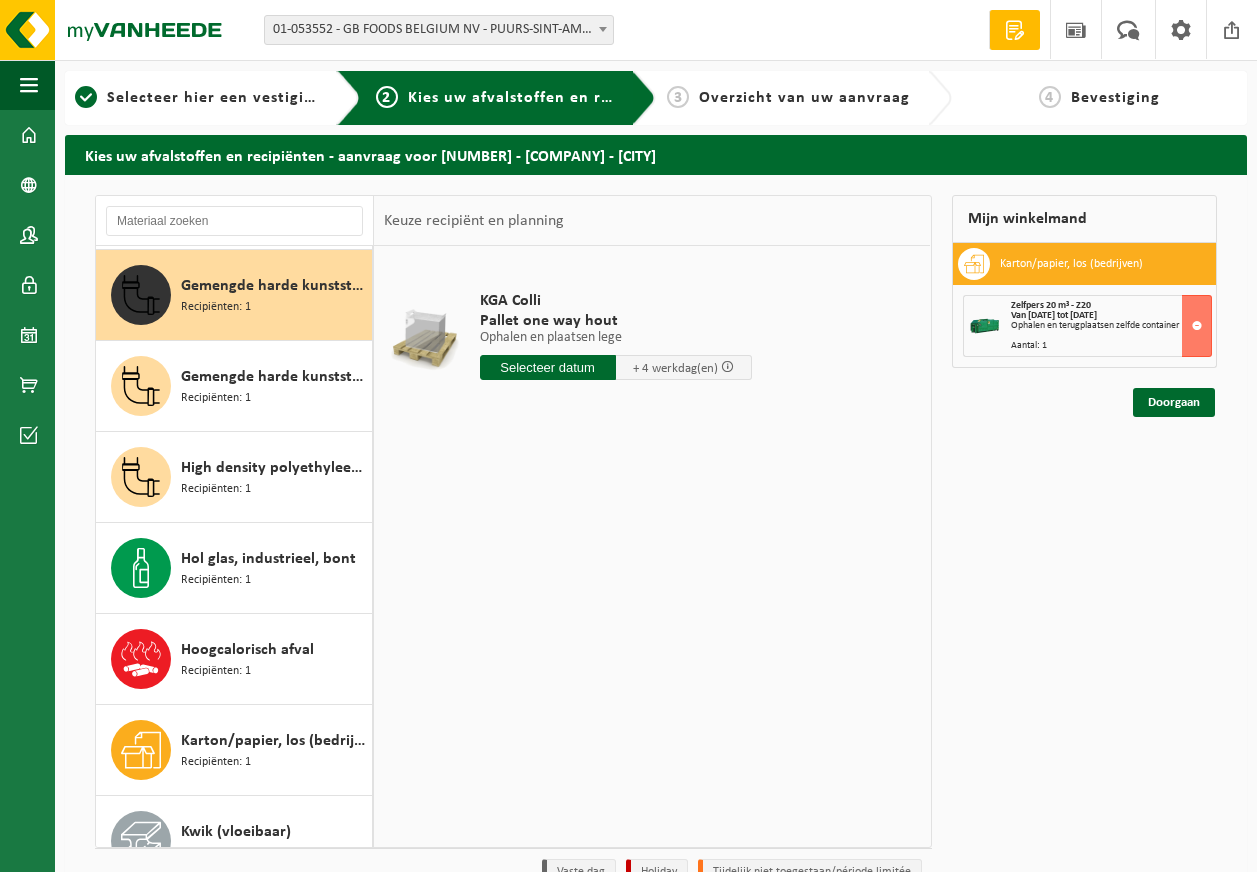 scroll, scrollTop: 728, scrollLeft: 0, axis: vertical 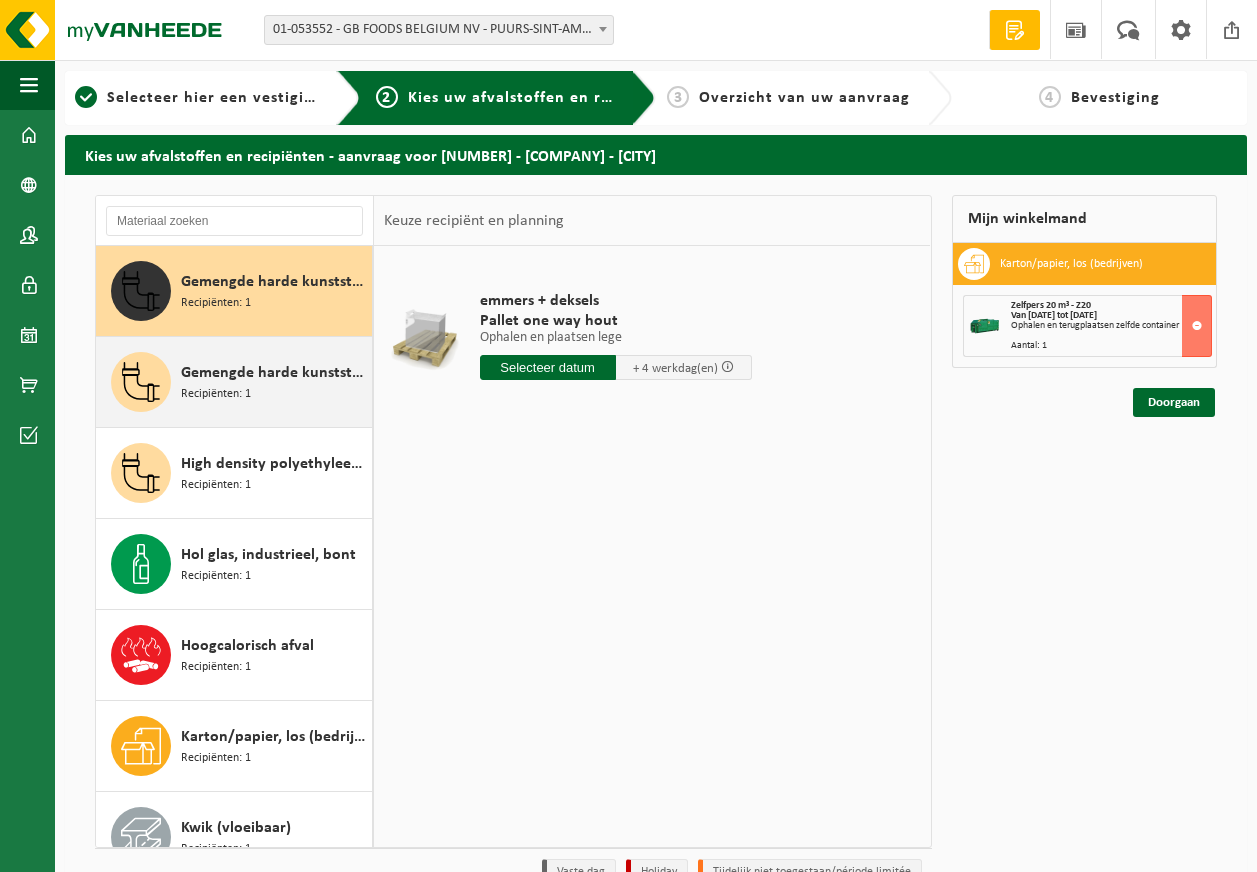 click on "Gemengde harde kunststoffen (PE, PP en PVC), recycleerbaar (industrieel)   Recipiënten: 1" at bounding box center (234, 382) 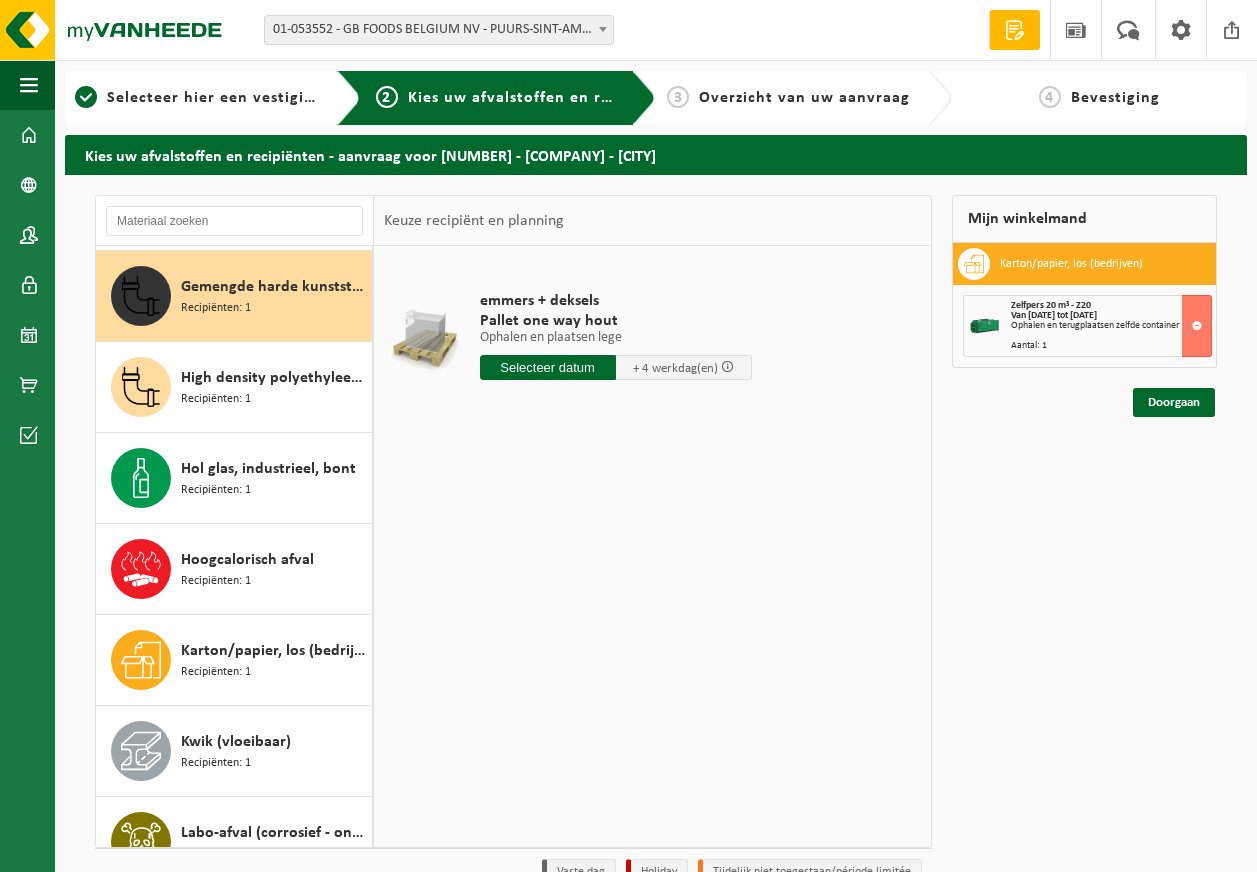 scroll, scrollTop: 819, scrollLeft: 0, axis: vertical 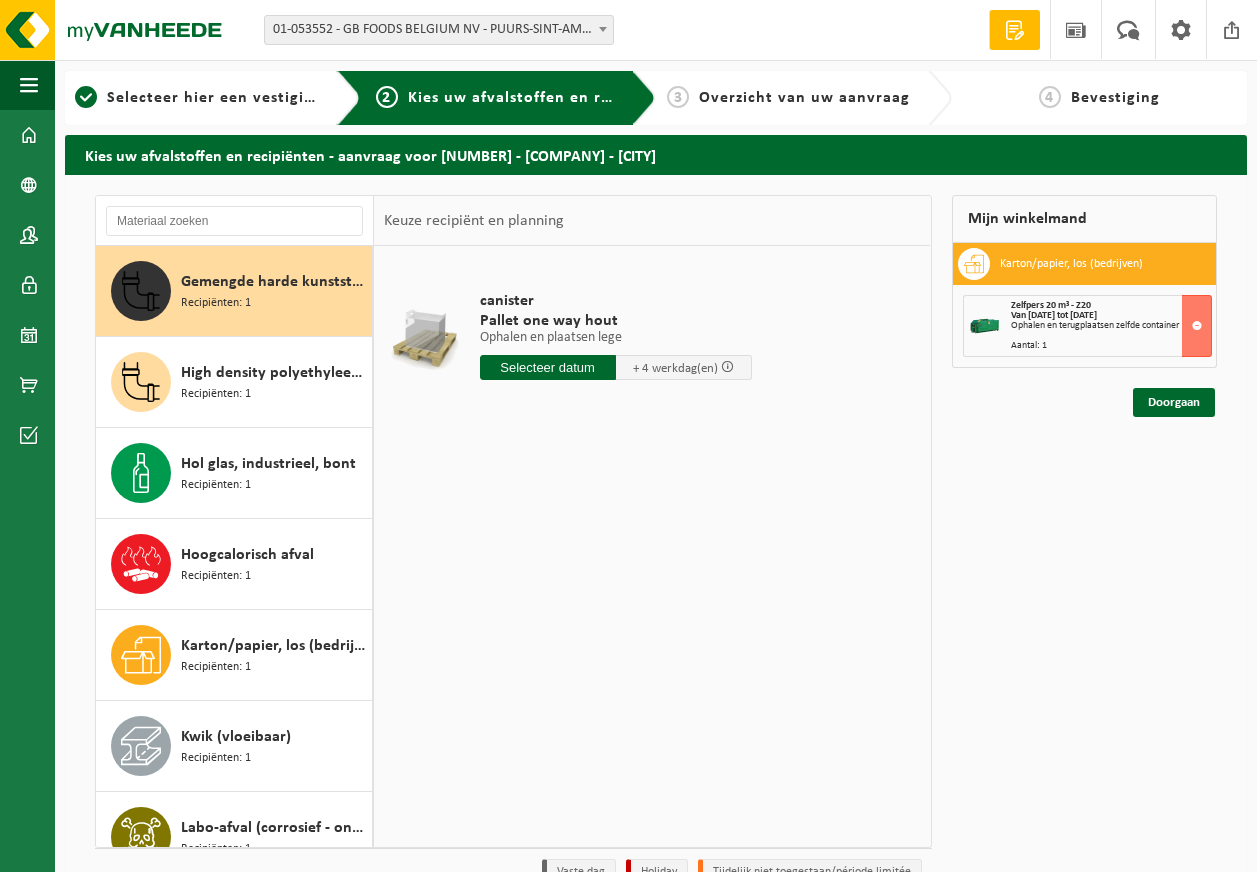 click on "High density polyethyleen (HDPE) bidons en vaten, inhoud > 2 liter, gekleurd   Recipiënten: 1" at bounding box center (234, 382) 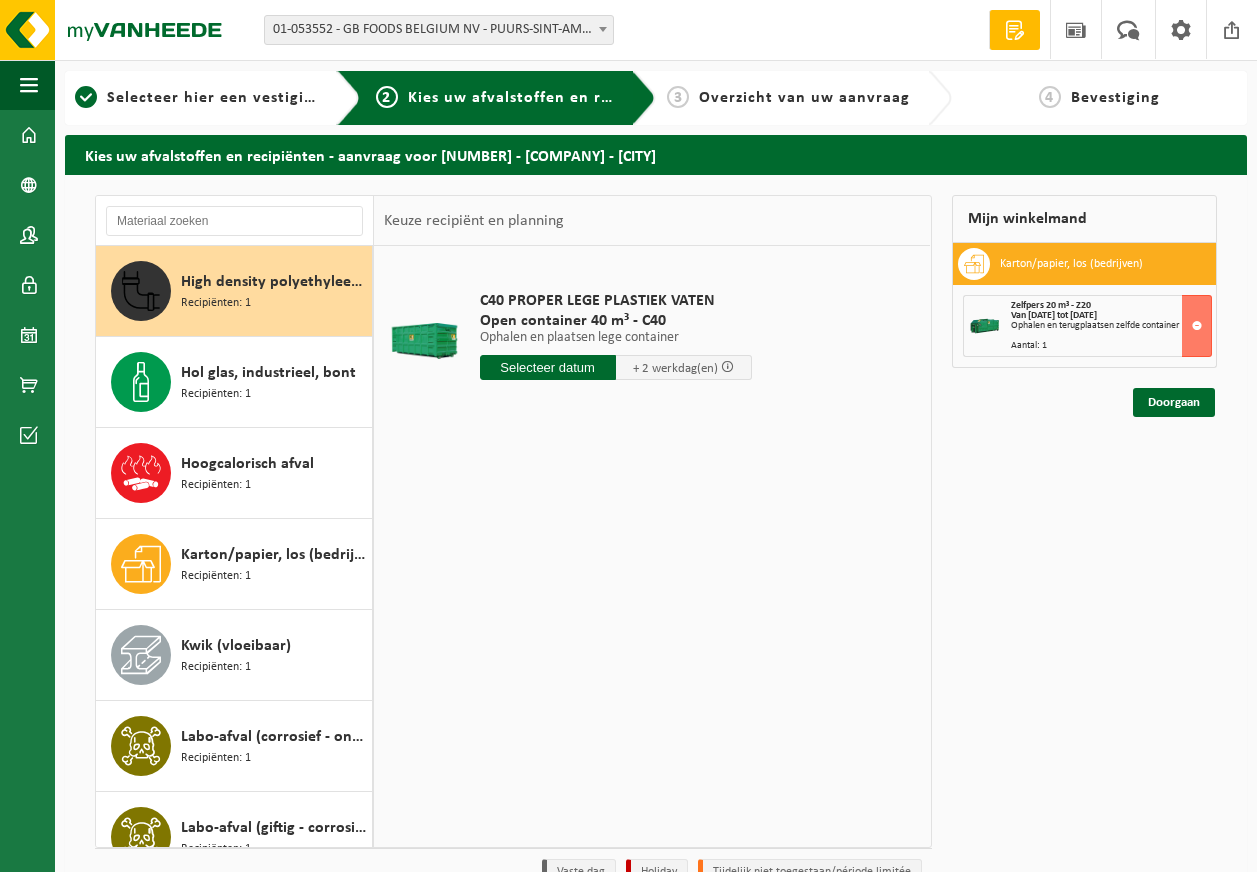 click on "Hol glas, industrieel, bont   Recipiënten: 1" at bounding box center (234, 382) 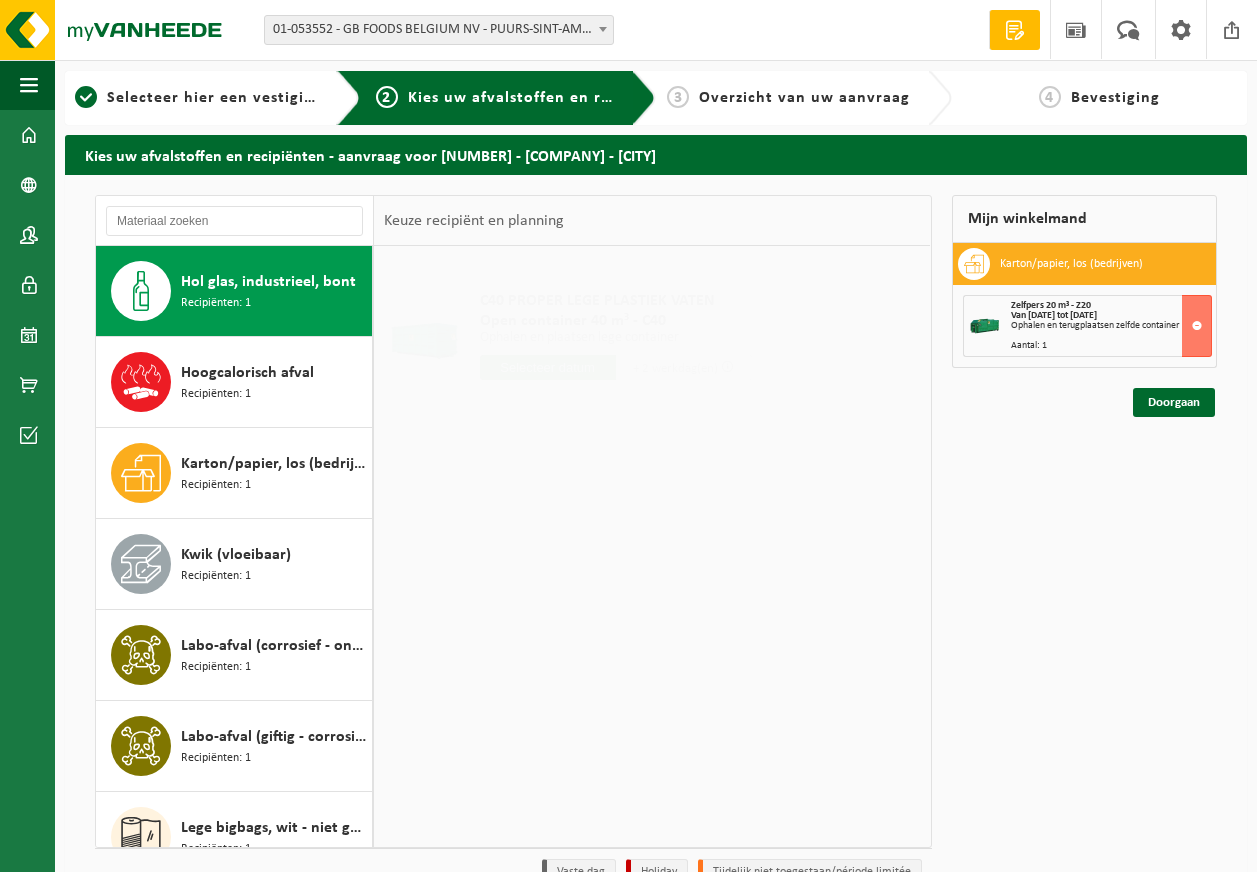 click on "Hoogcalorisch afval   Recipiënten: 1" at bounding box center [234, 382] 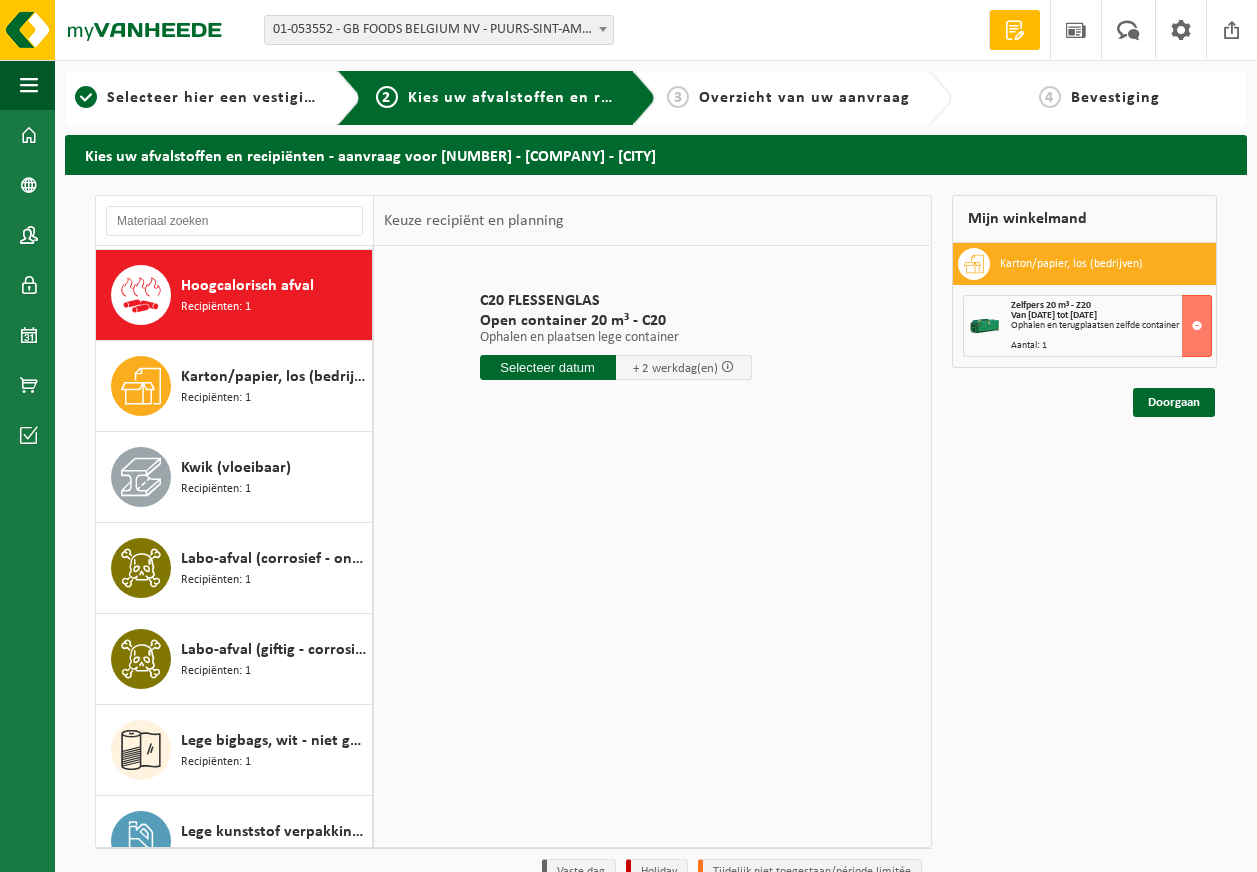 scroll, scrollTop: 1092, scrollLeft: 0, axis: vertical 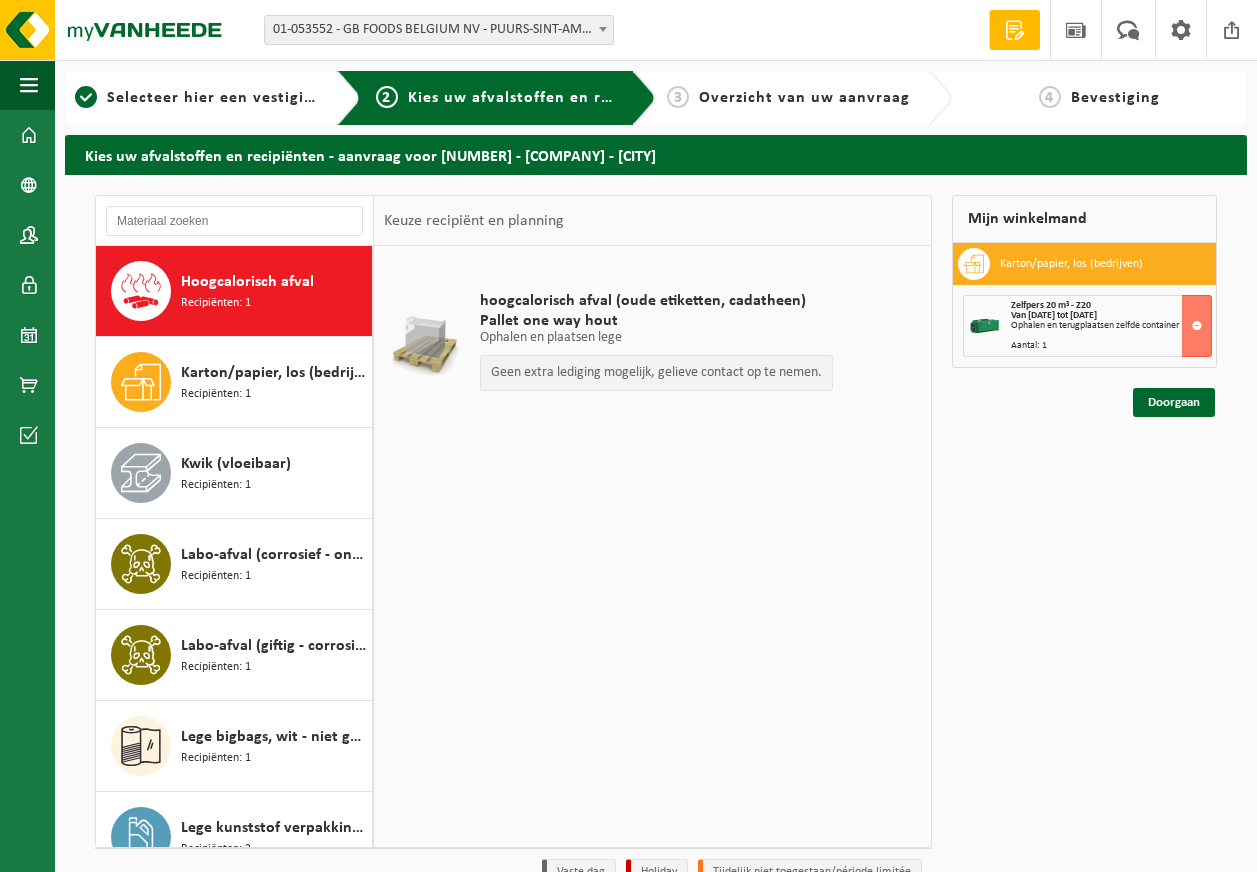 click on "Karton/papier, los (bedrijven)   Recipiënten: 1" at bounding box center [234, 382] 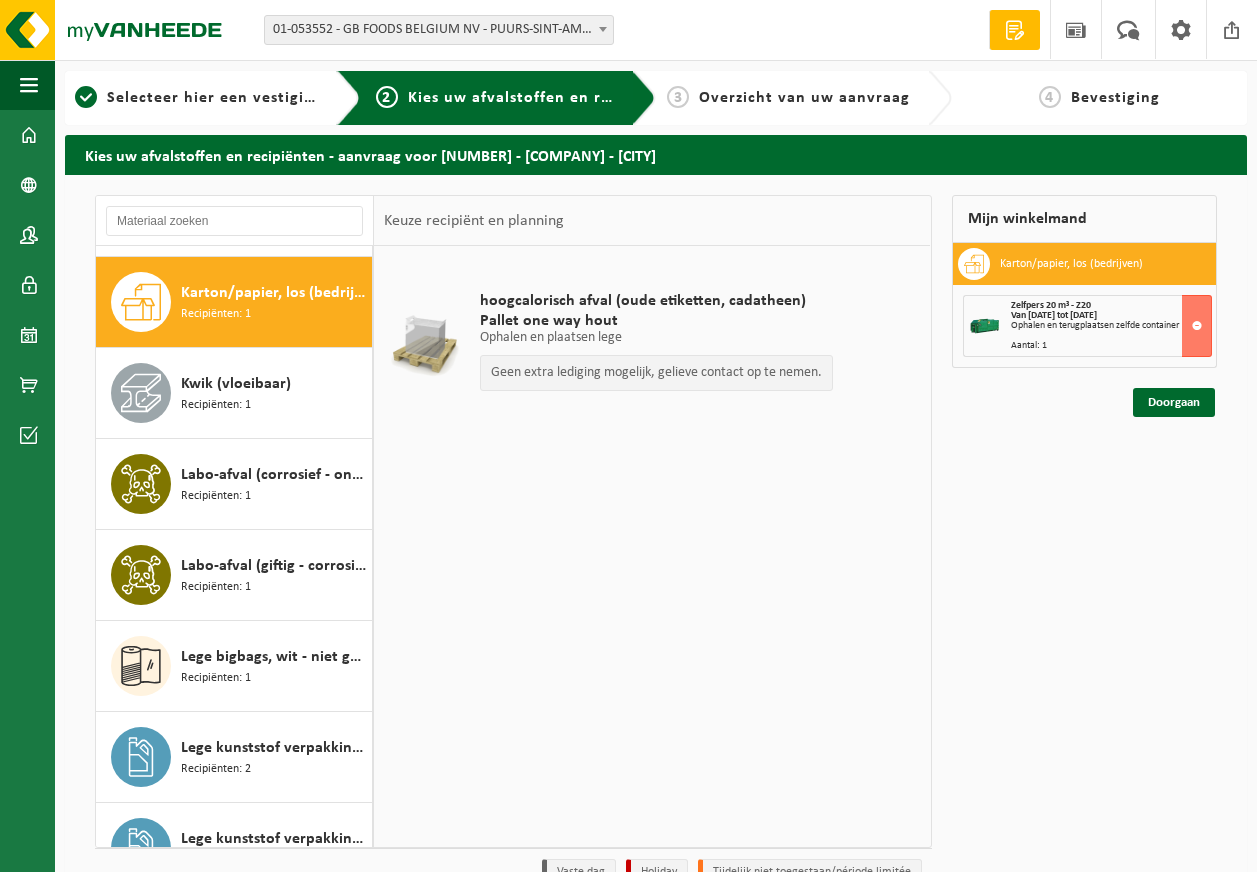 scroll, scrollTop: 1183, scrollLeft: 0, axis: vertical 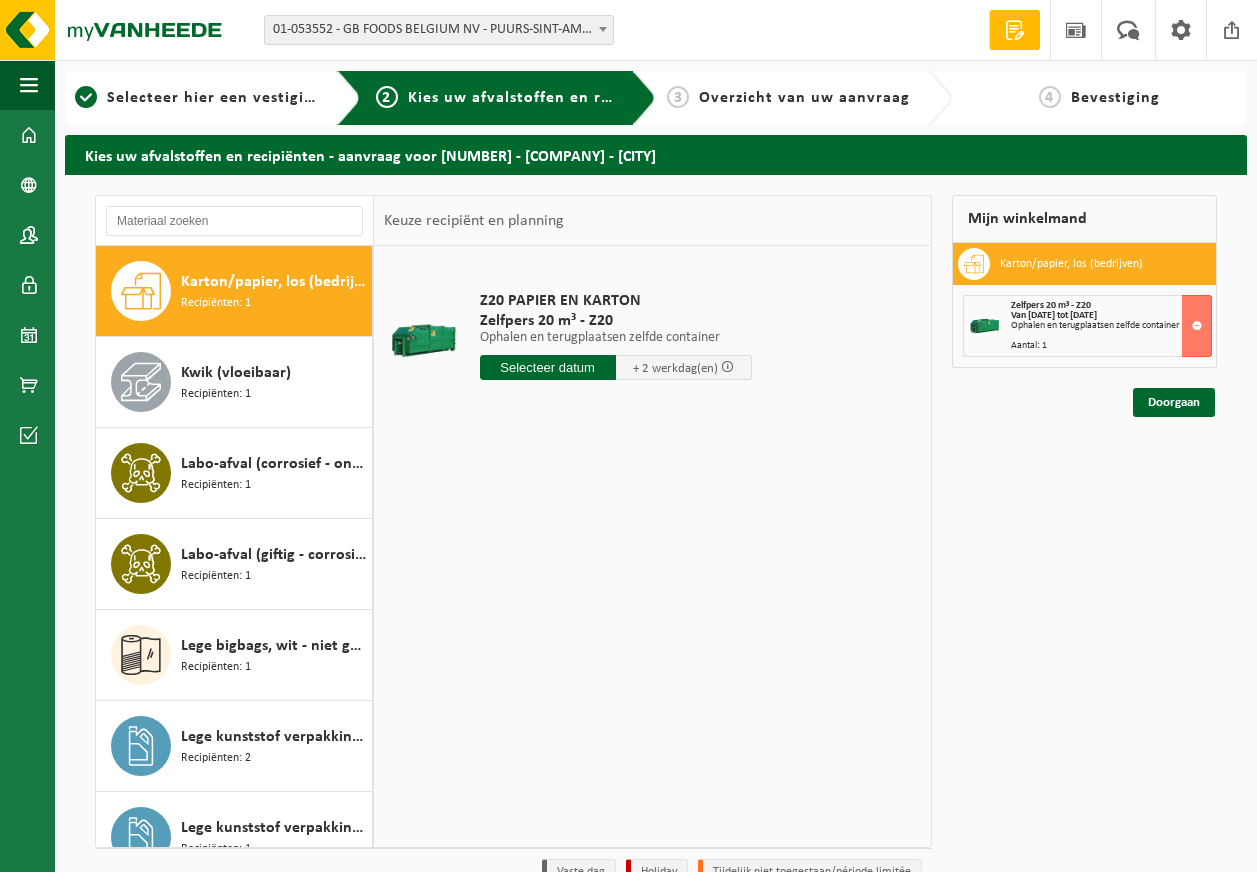 click on "Kwik (vloeibaar)   Recipiënten: 1" at bounding box center [234, 382] 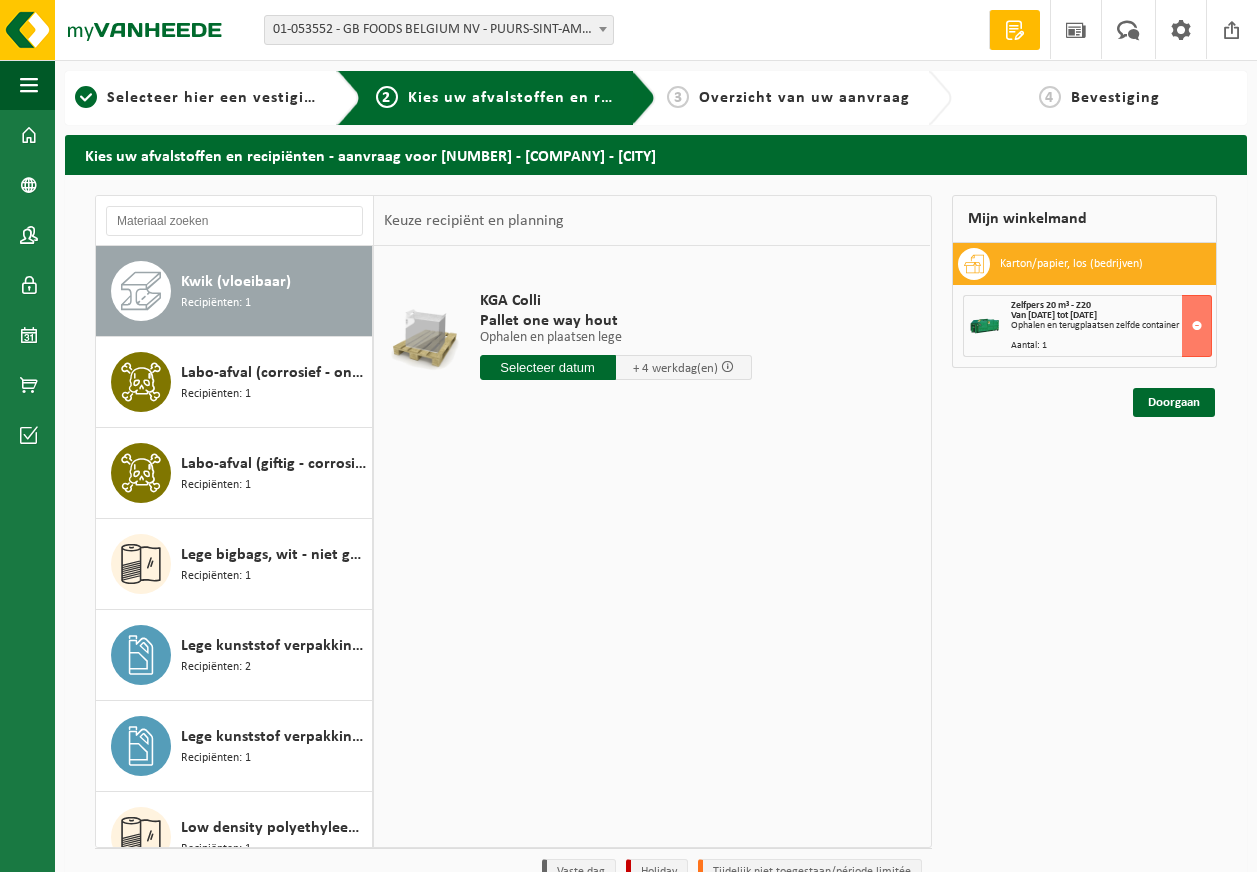 click on "Labo-afval (corrosief - ontvlambaar)   Recipiënten: 1" at bounding box center (234, 382) 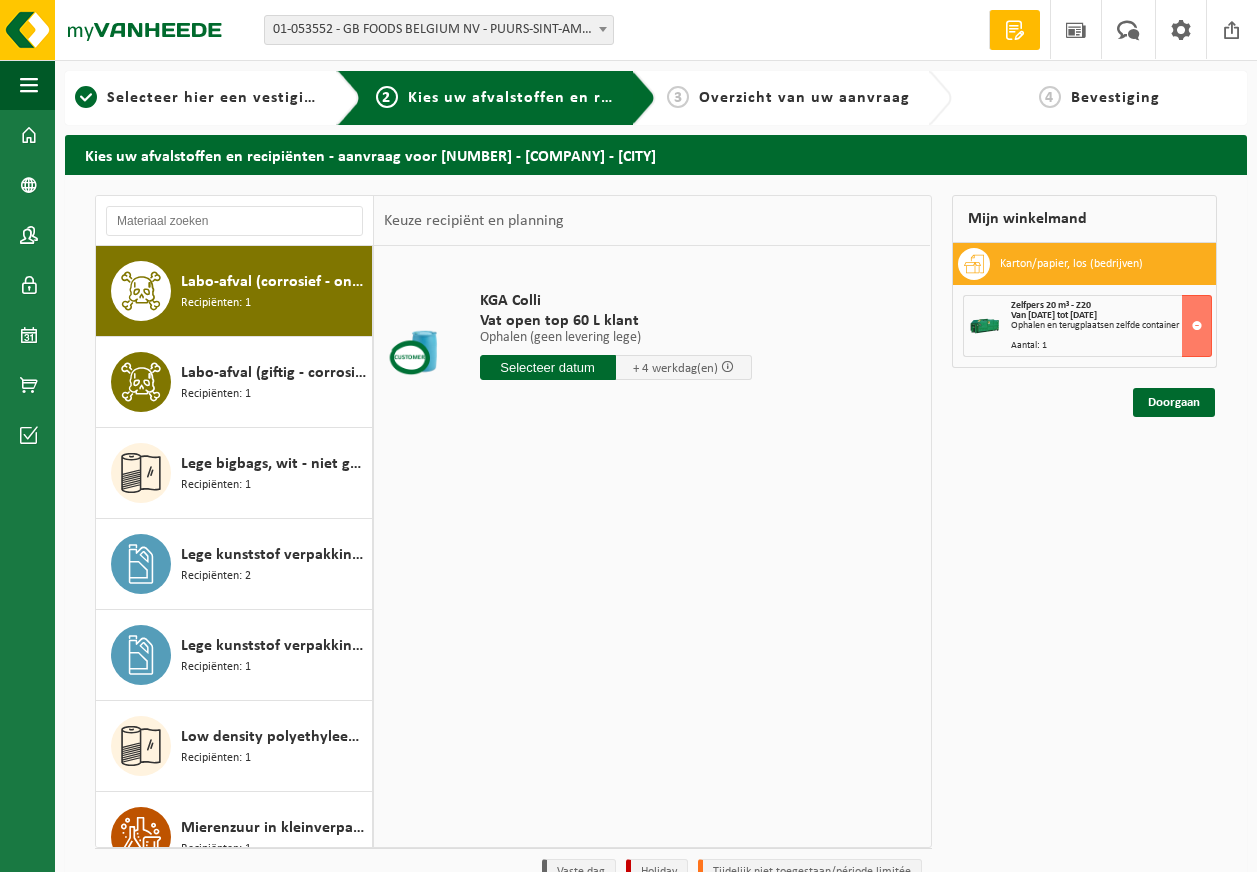 click on "Labo-afval (giftig - corrosief)   Recipiënten: 1" at bounding box center [234, 382] 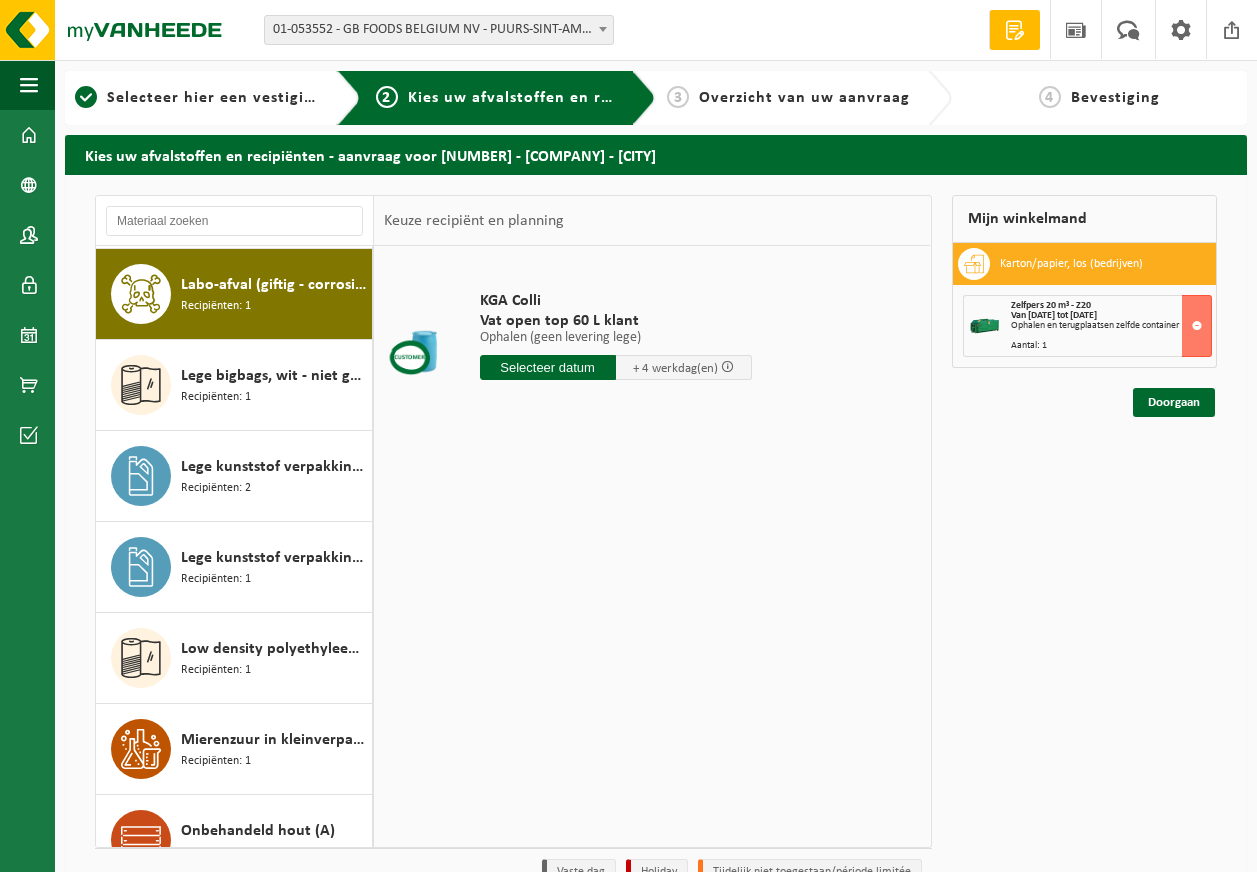 scroll, scrollTop: 1456, scrollLeft: 0, axis: vertical 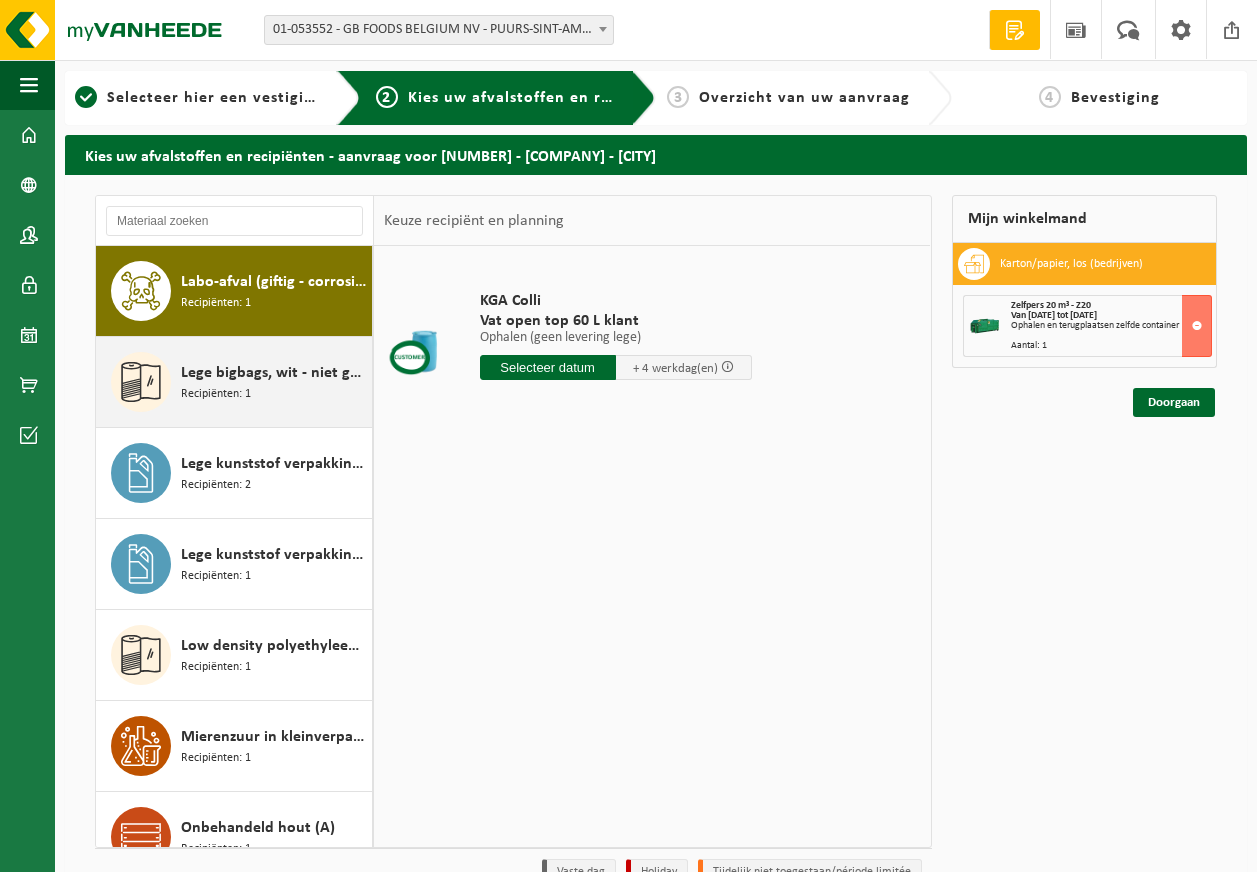 click on "Lege bigbags, wit - niet gevaarlijk - los   Recipiënten: 1" at bounding box center (274, 382) 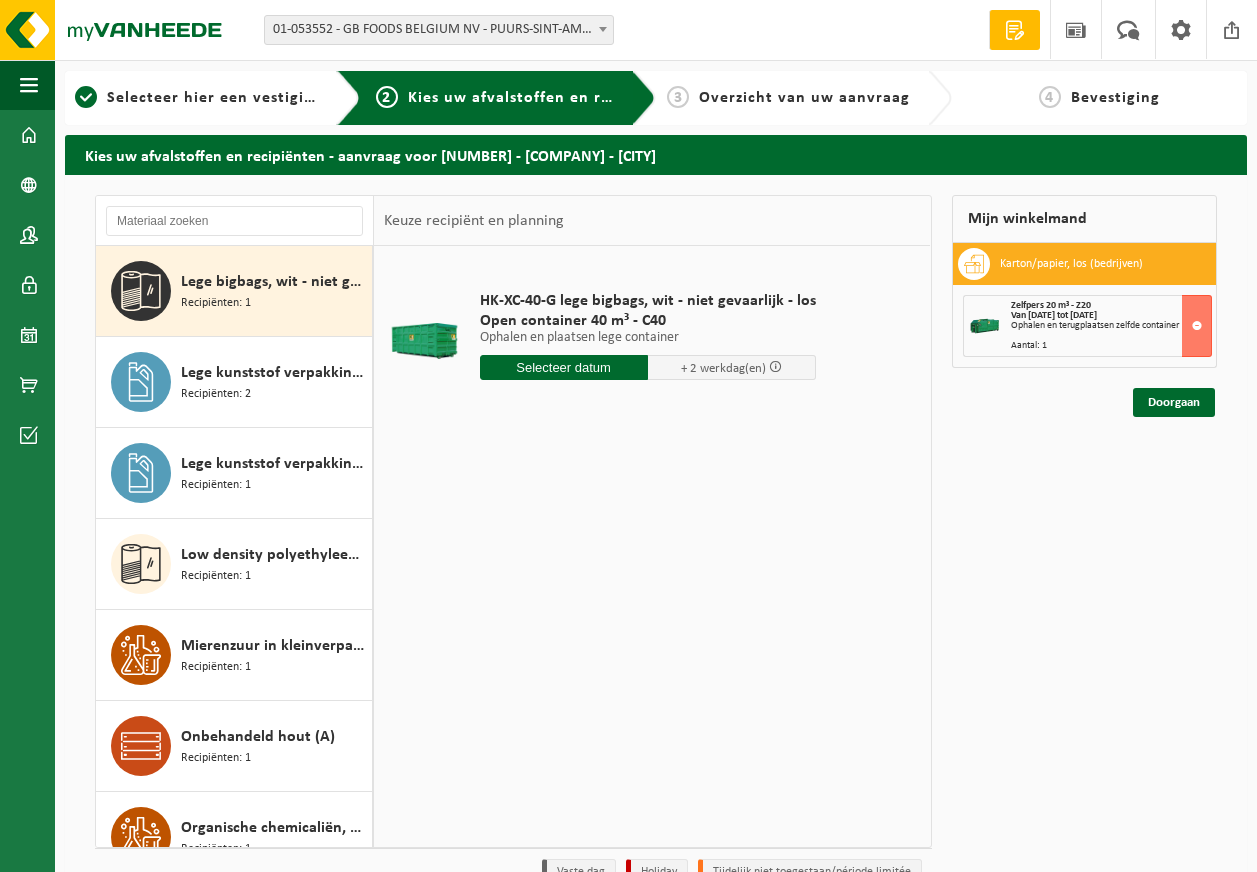 click on "Lege kunststof verpakkingen van gevaarlijke stoffen   Recipiënten: 2" at bounding box center (274, 382) 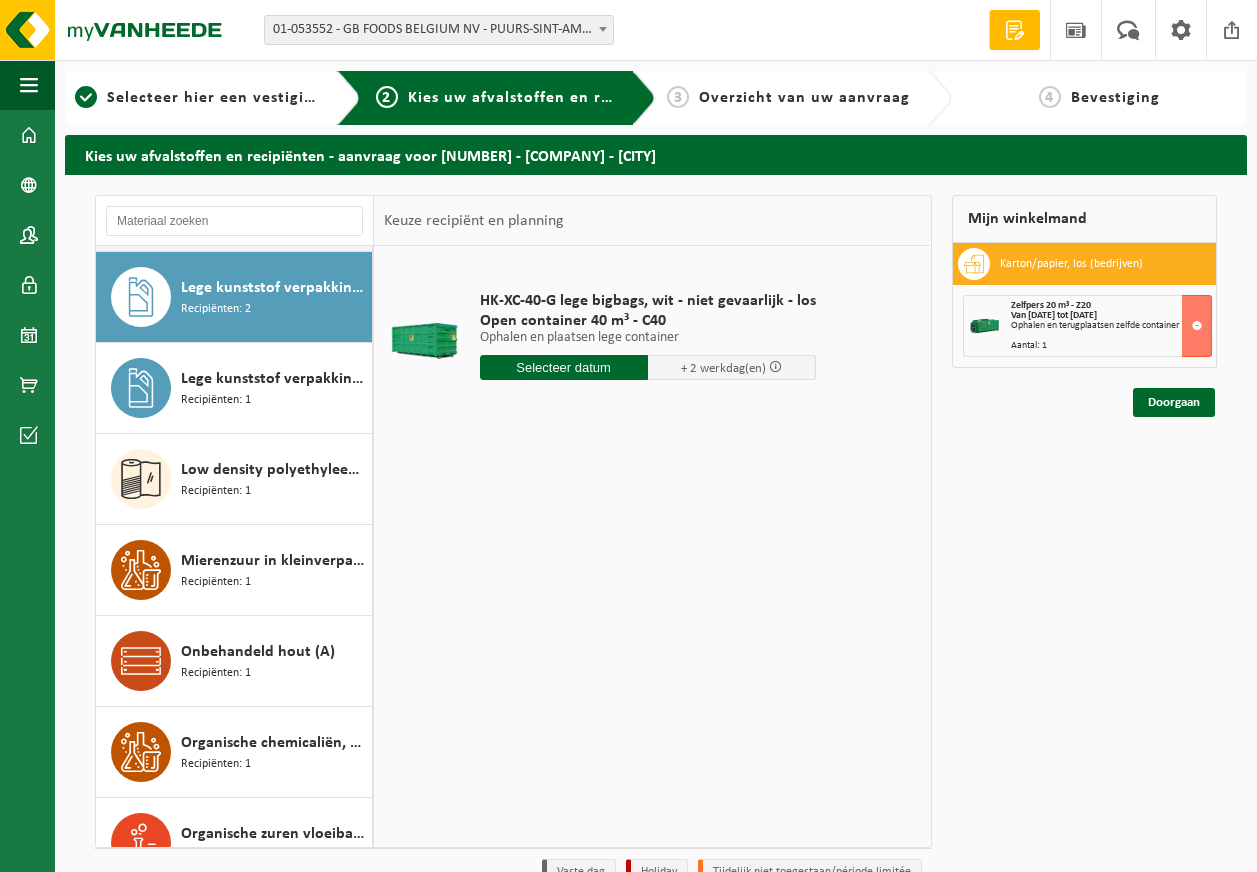 scroll, scrollTop: 1638, scrollLeft: 0, axis: vertical 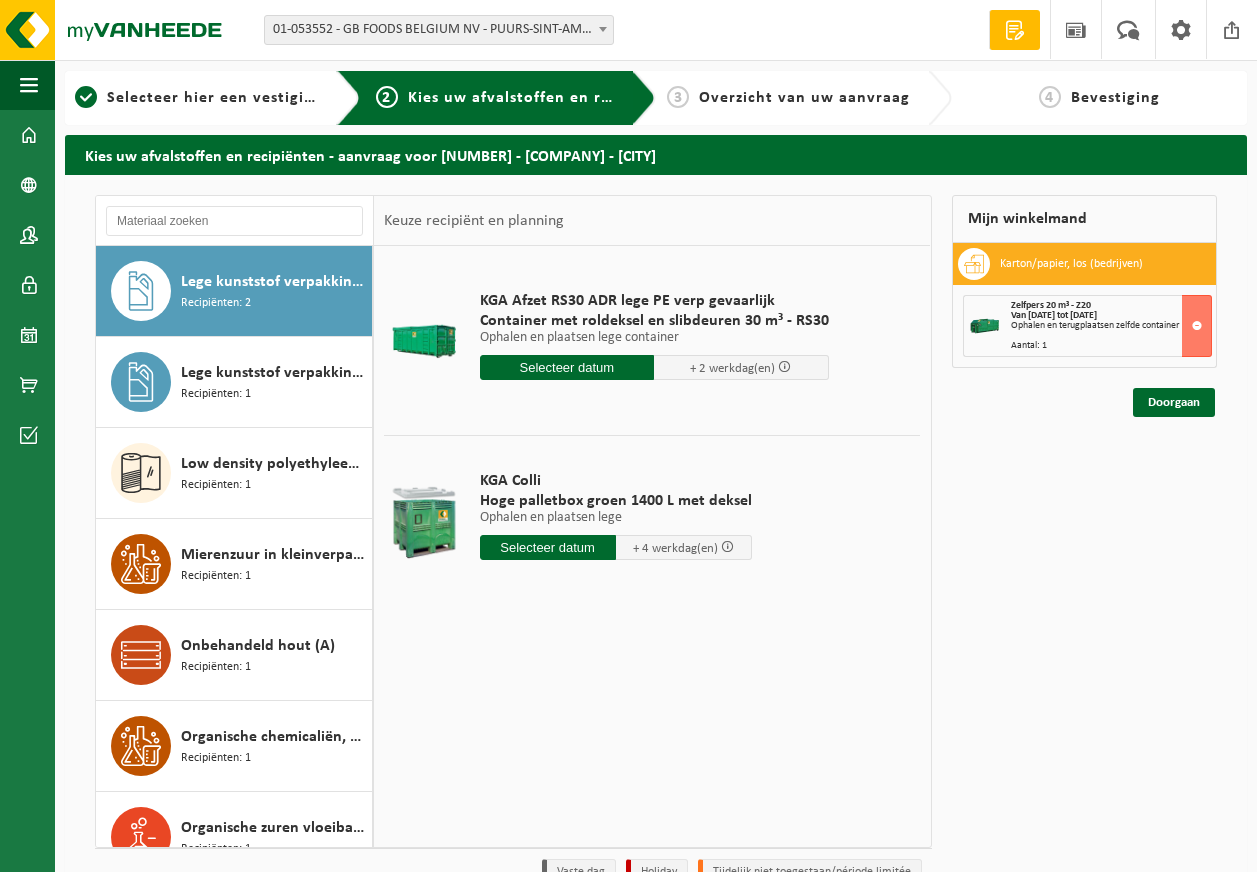 click on "Lege kunststof verpakkingen van oxiderende stoffen   Recipiënten: 1" at bounding box center [274, 382] 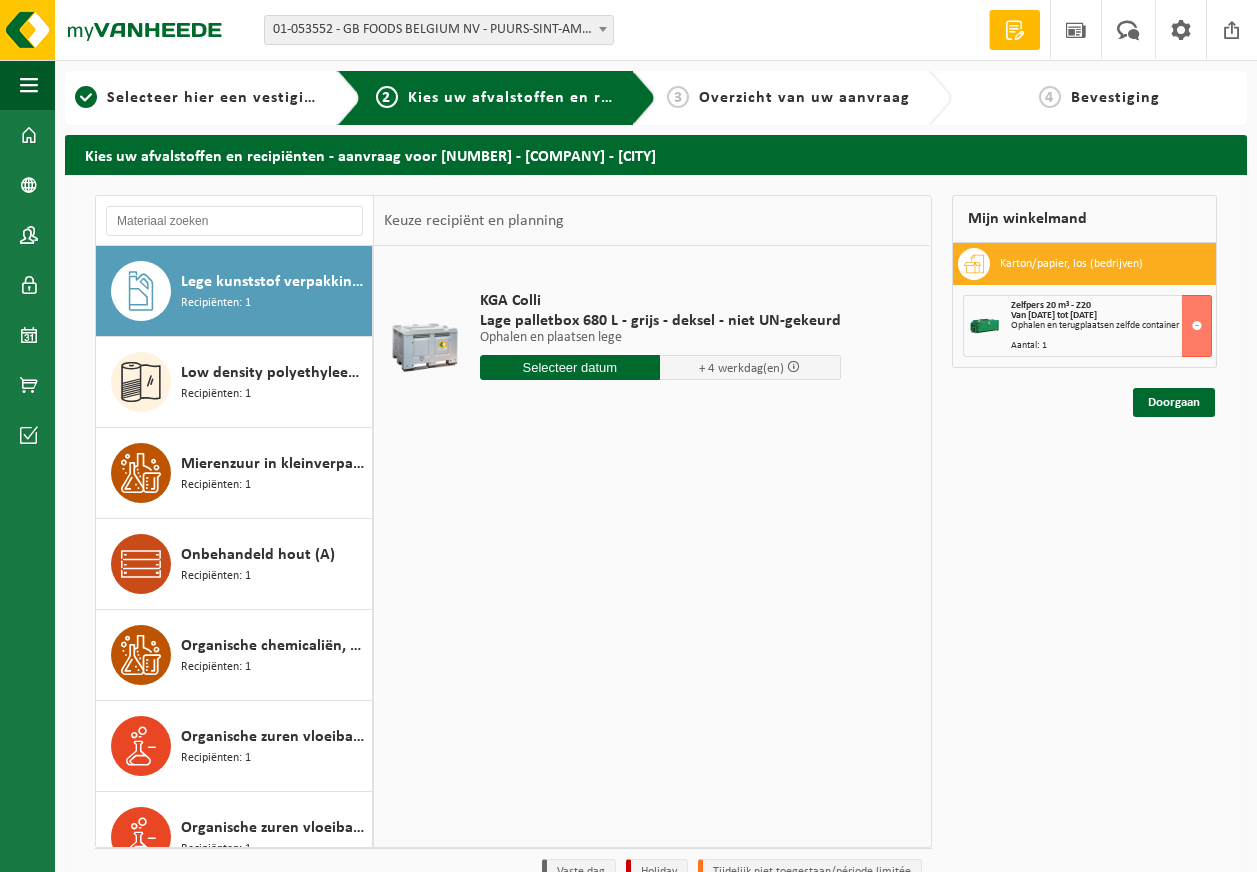click on "Low density polyethyleen (LDPE) folie, los, naturel   Recipiënten: 1" at bounding box center (274, 382) 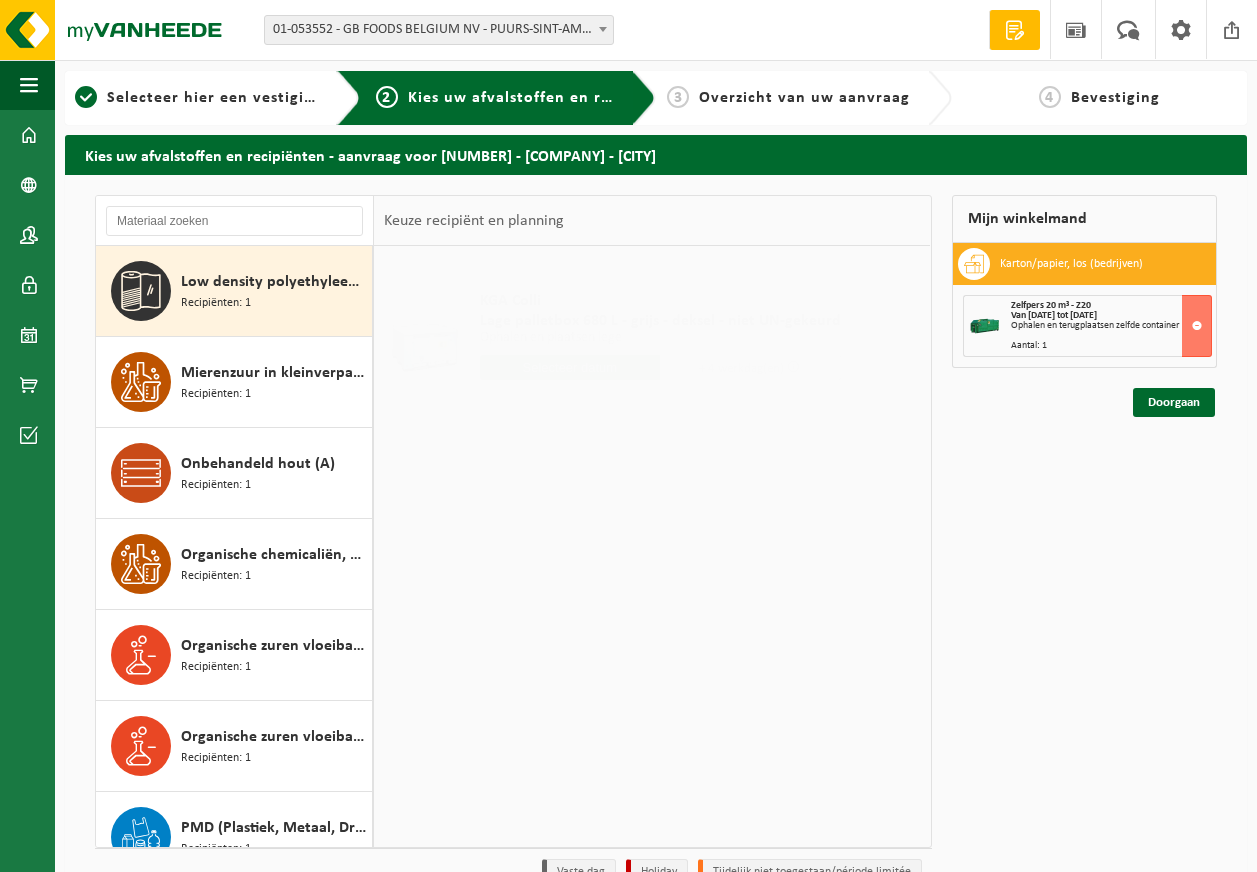 click on "Mierenzuur in kleinverpakking   Recipiënten: 1" at bounding box center [274, 382] 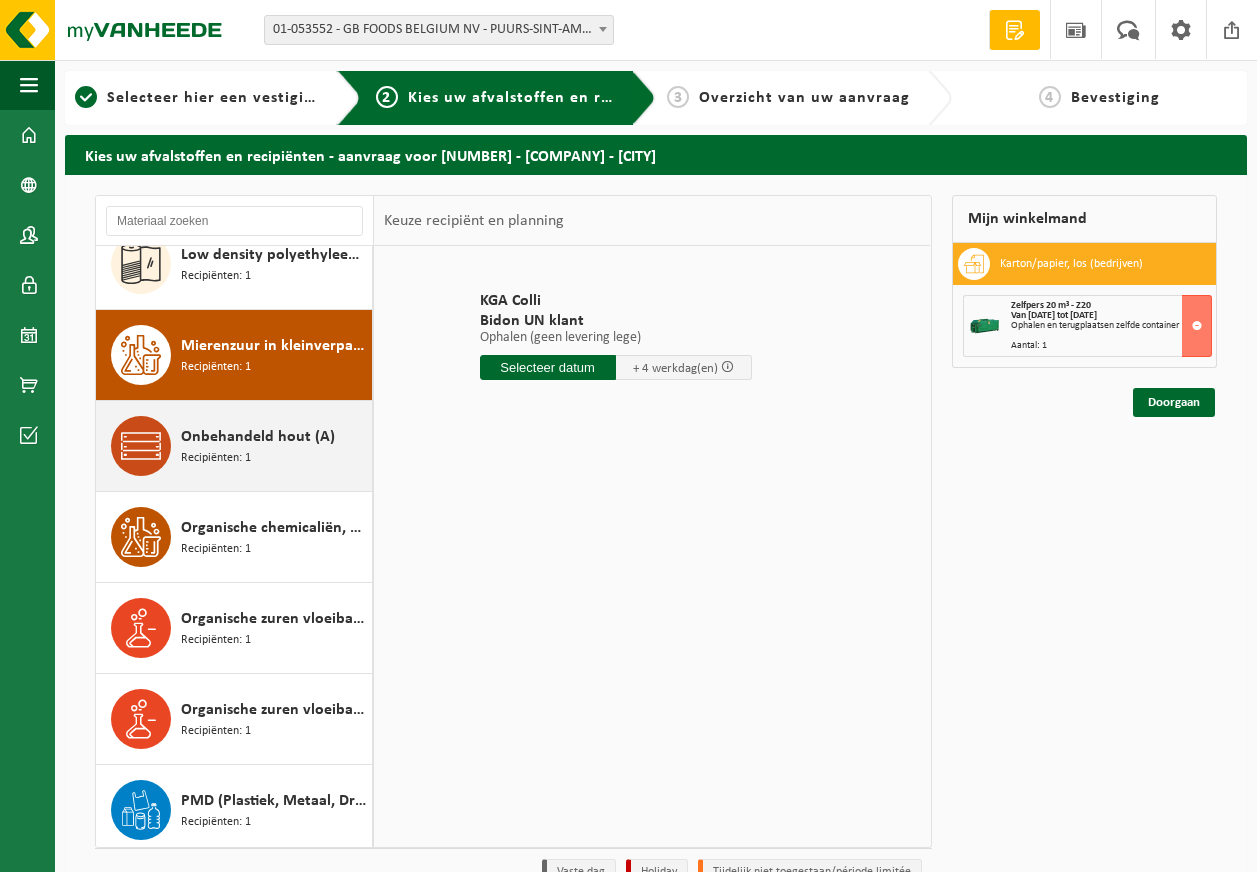 scroll, scrollTop: 1811, scrollLeft: 0, axis: vertical 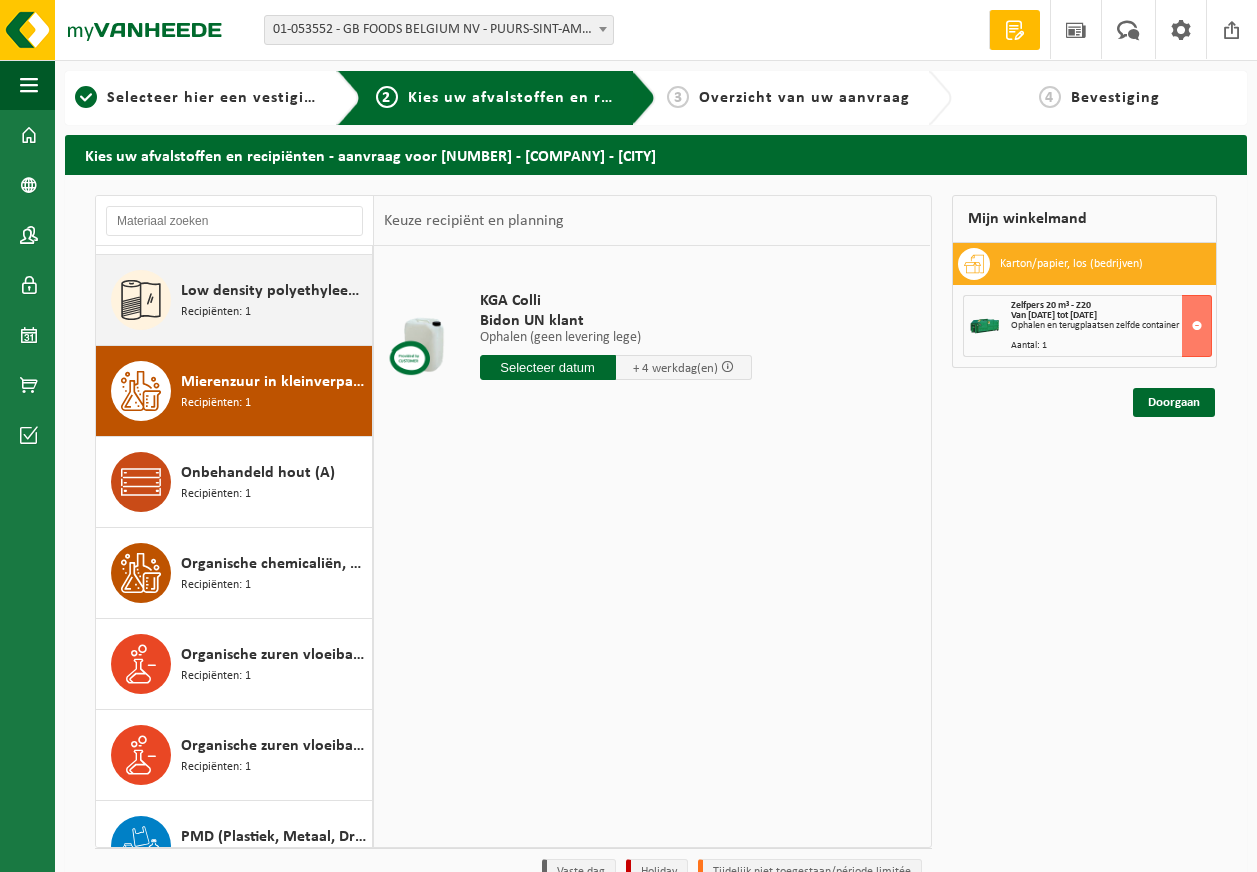 click on "Low density polyethyleen (LDPE) folie, los, naturel   Recipiënten: 1" at bounding box center (274, 300) 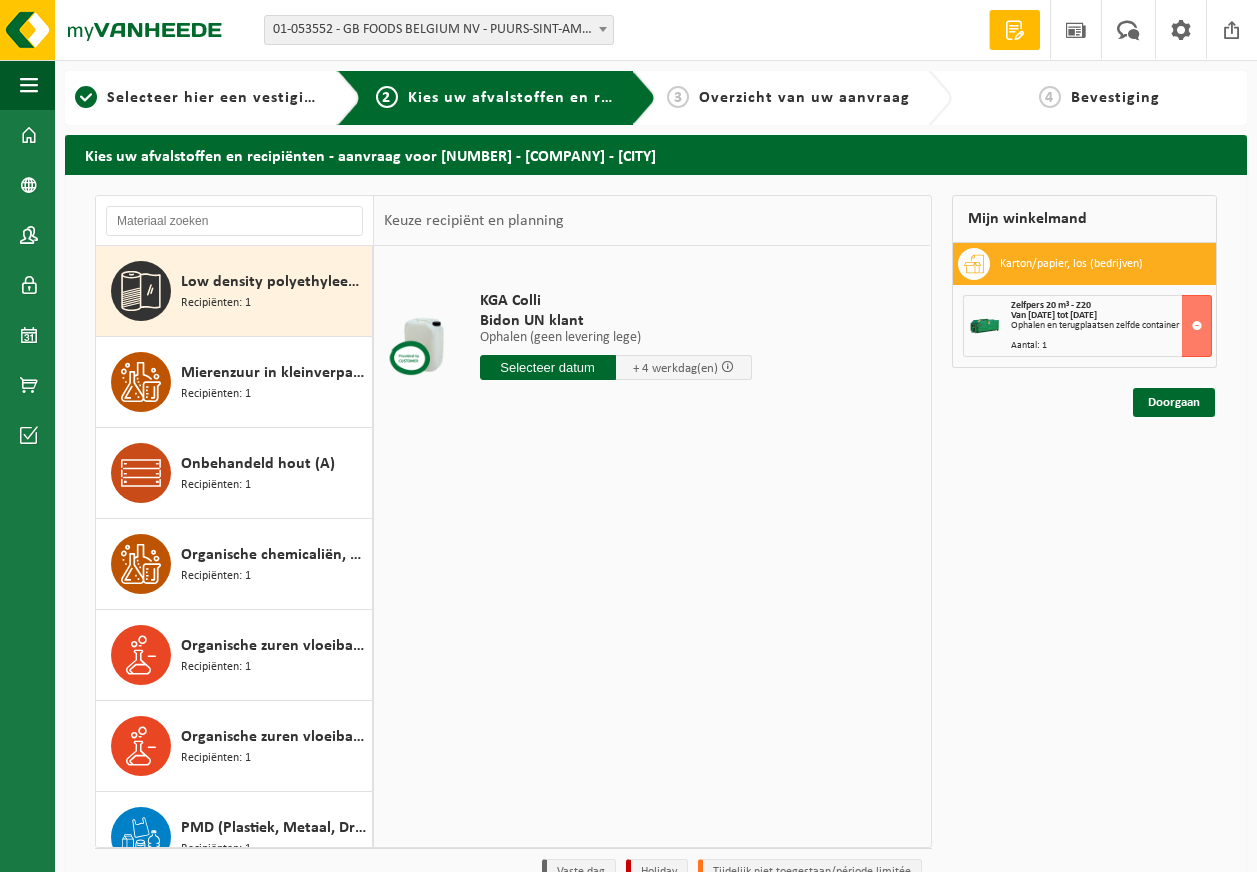 scroll, scrollTop: 1820, scrollLeft: 0, axis: vertical 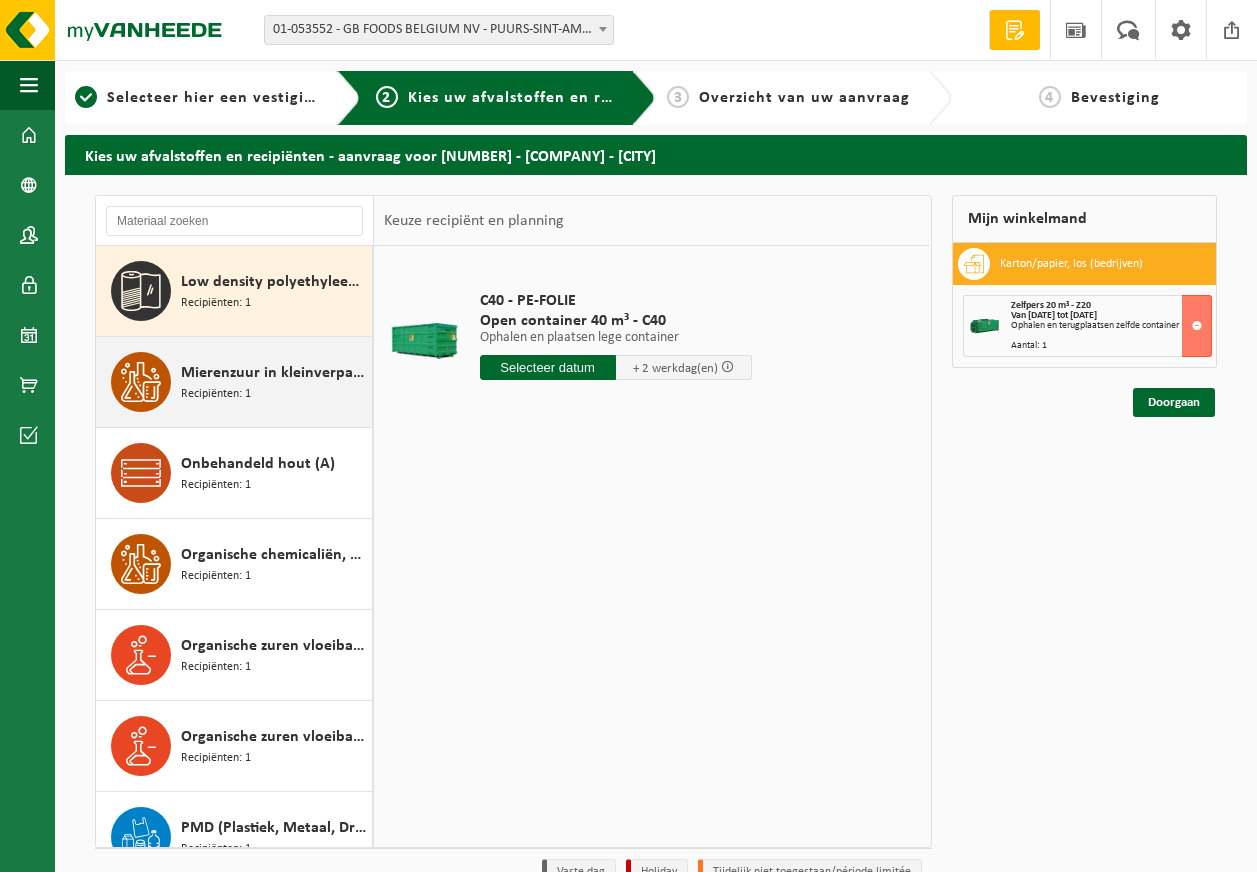 click on "Mierenzuur in kleinverpakking   Recipiënten: 1" at bounding box center [274, 382] 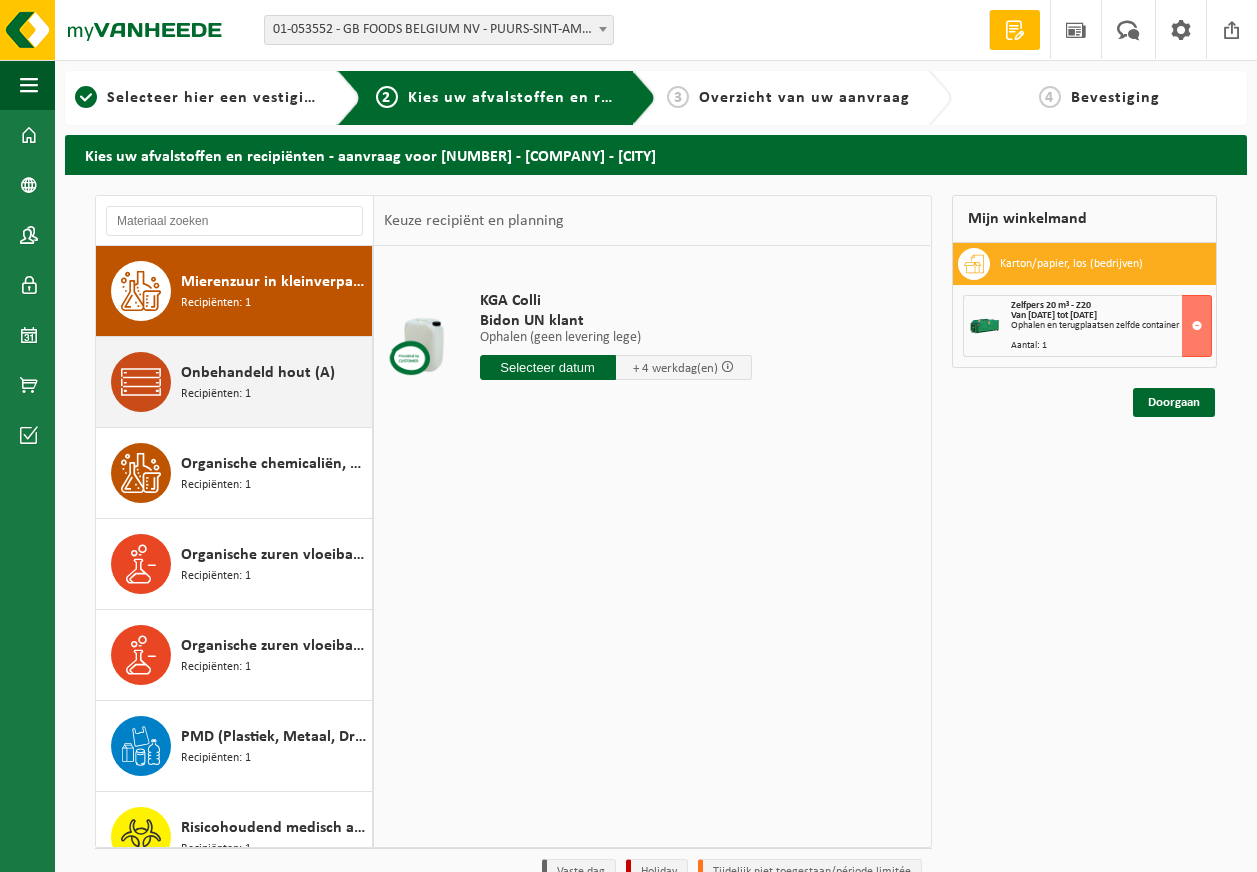 click on "Onbehandeld hout (A)" at bounding box center (258, 373) 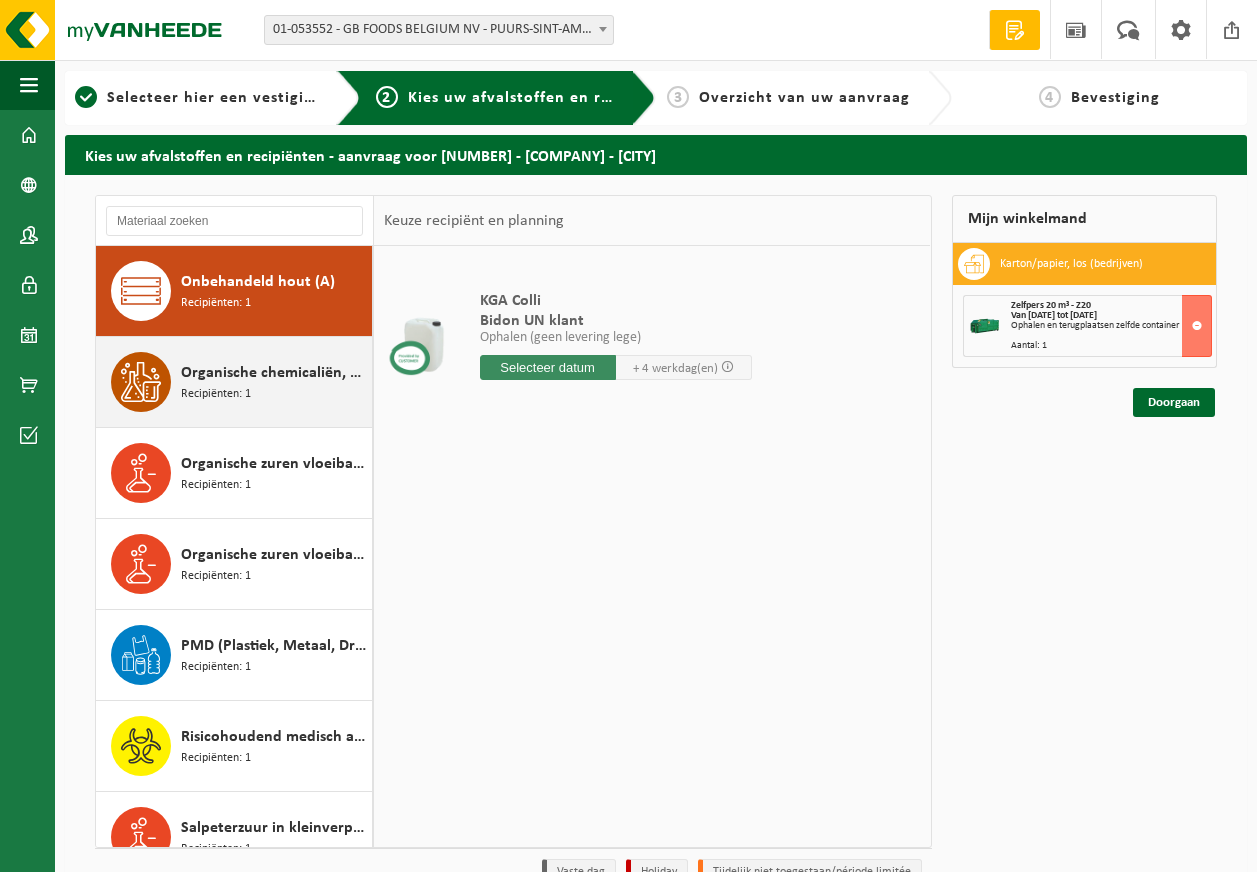 click on "Organische chemicaliën, gevaarlijk vloeibaar in kleinverpakking   Recipiënten: 1" at bounding box center (274, 382) 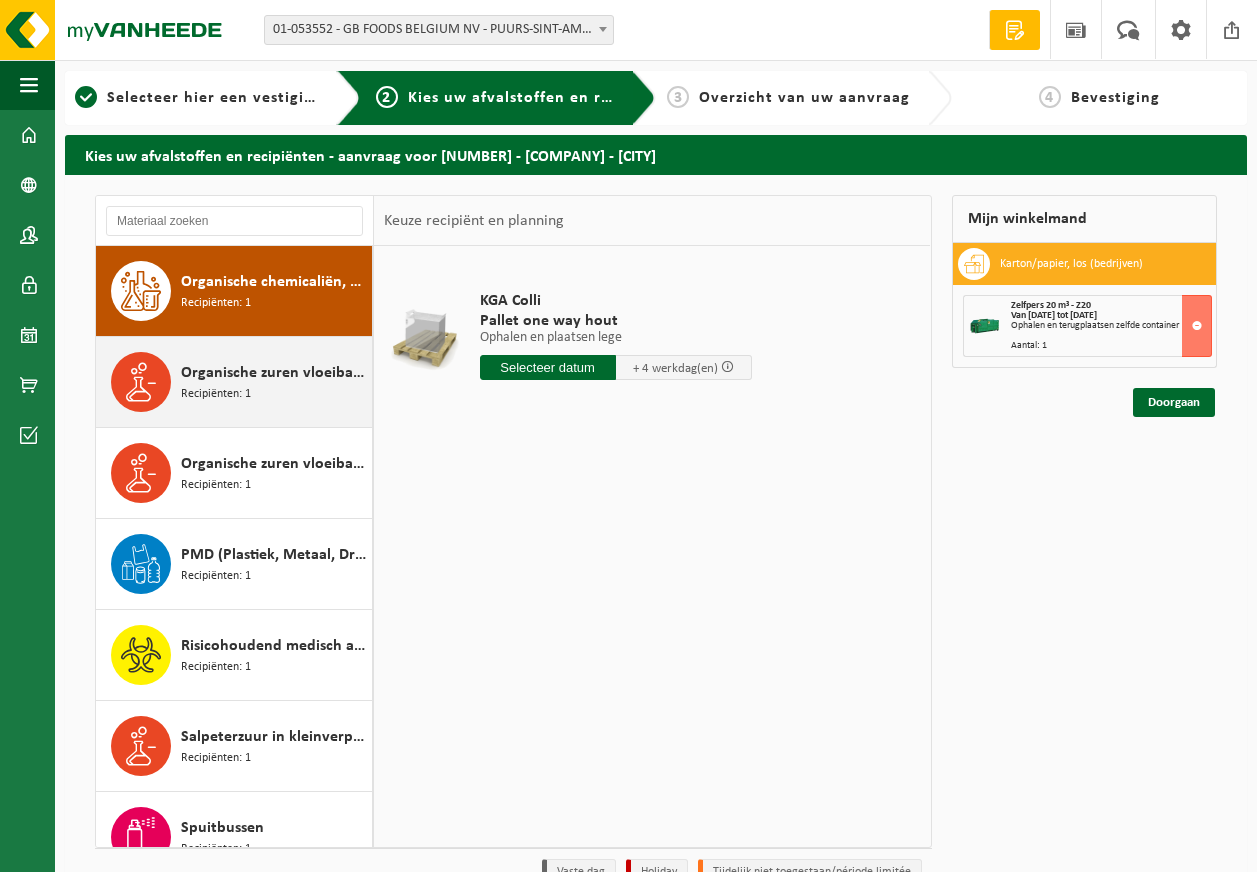 click on "Organische zuren vloeibaar in IBC   Recipiënten: 1" at bounding box center [274, 382] 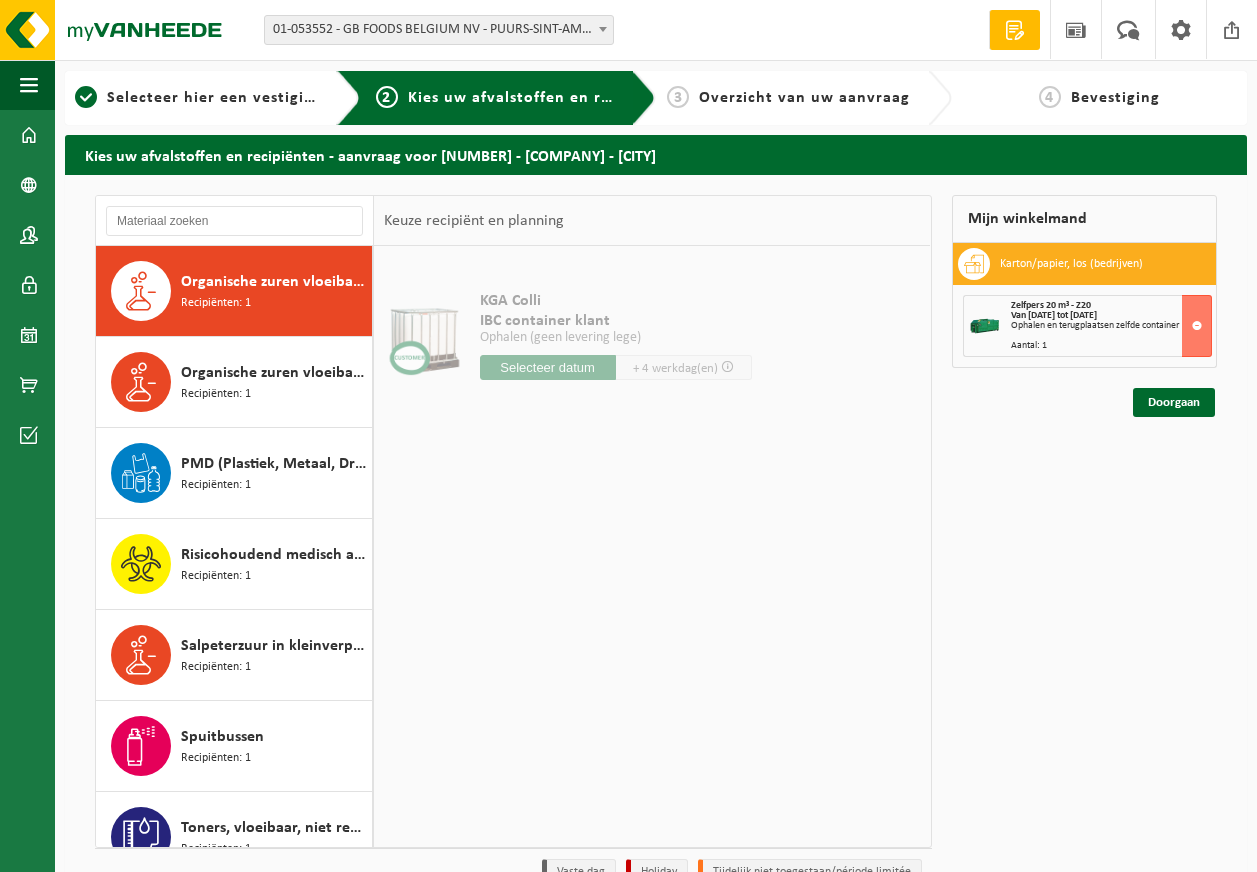 click on "Organische zuren vloeibaar in kleinverpakking   Recipiënten: 1" at bounding box center (274, 382) 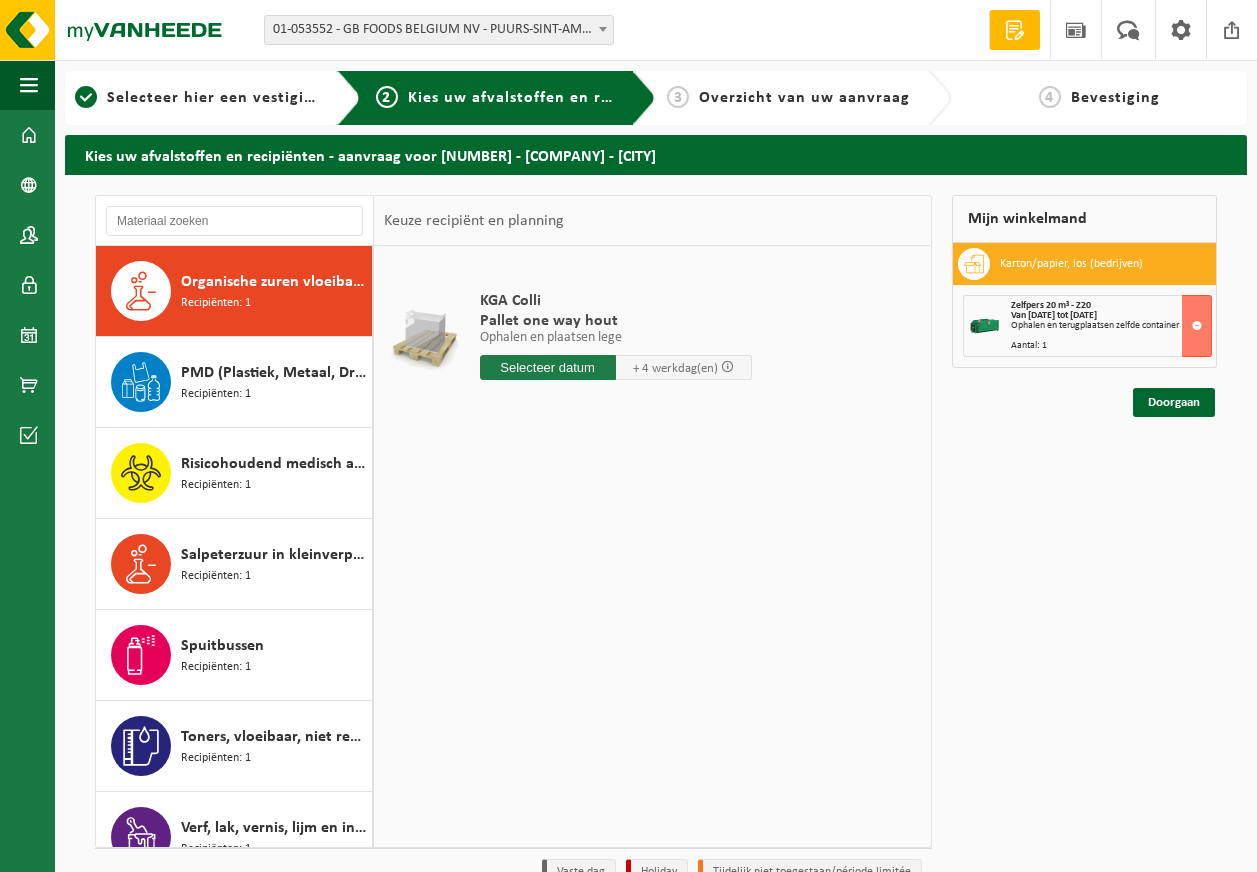 click on "PMD (Plastiek, Metaal, Drankkartons) (bedrijven)   Recipiënten: 1" at bounding box center (274, 382) 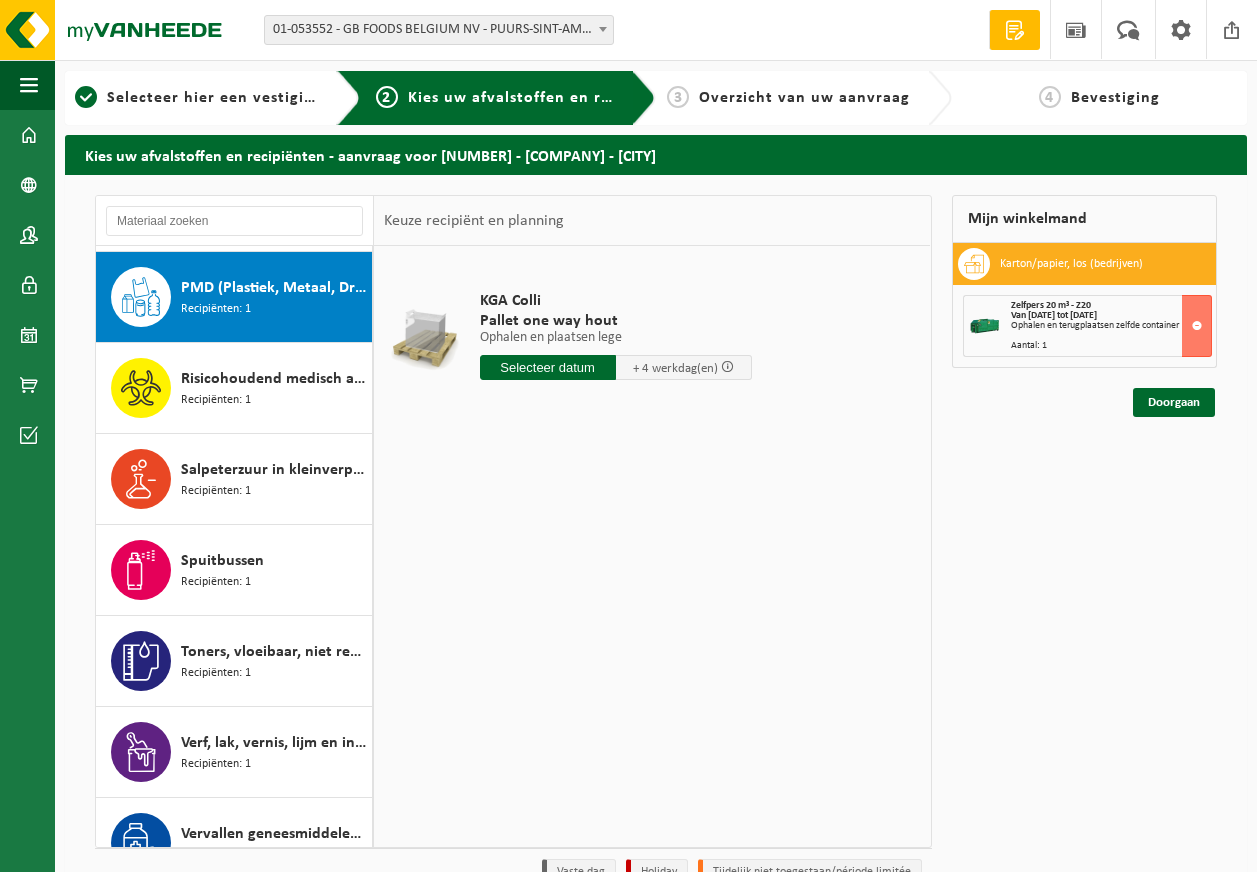 scroll, scrollTop: 2366, scrollLeft: 0, axis: vertical 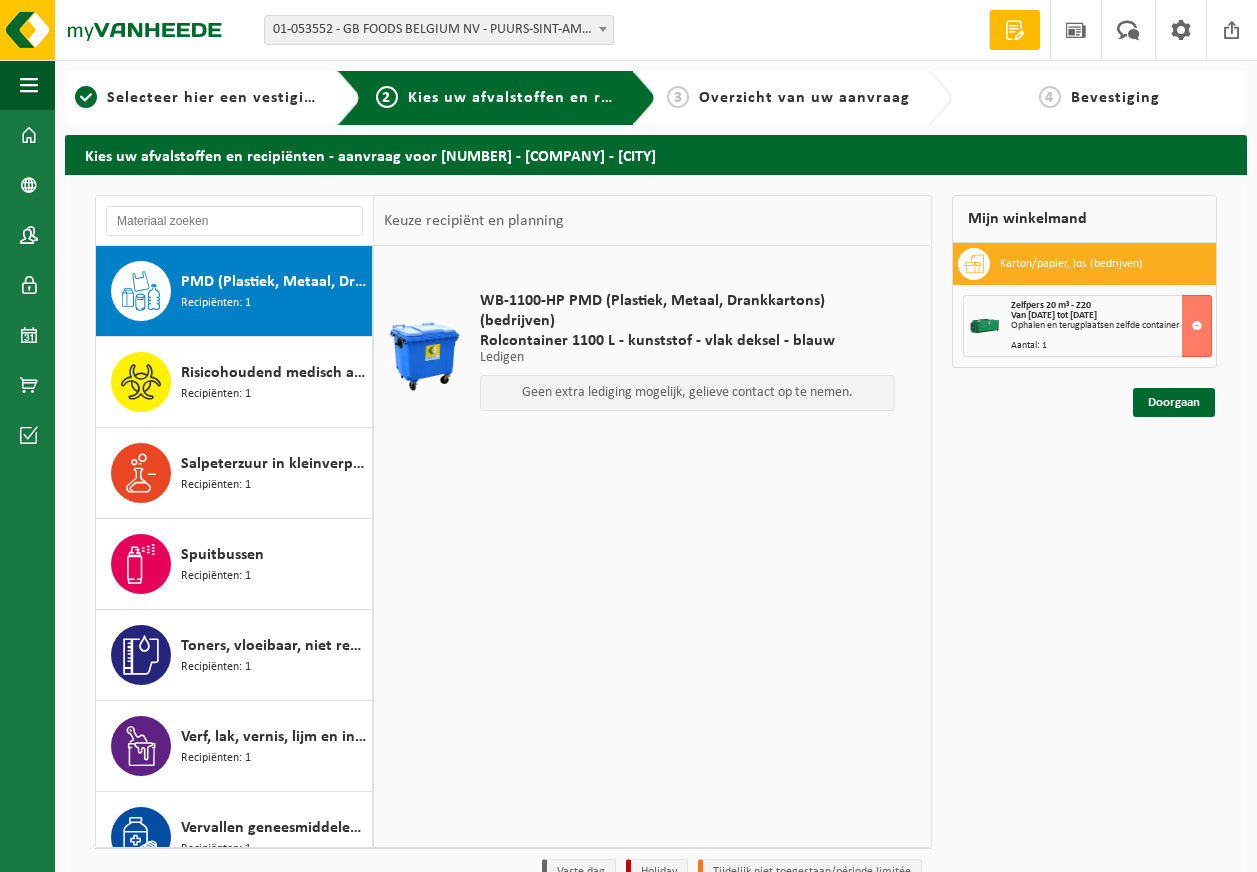 click on "Risicohoudend medisch afval   Recipiënten: 1" at bounding box center (274, 382) 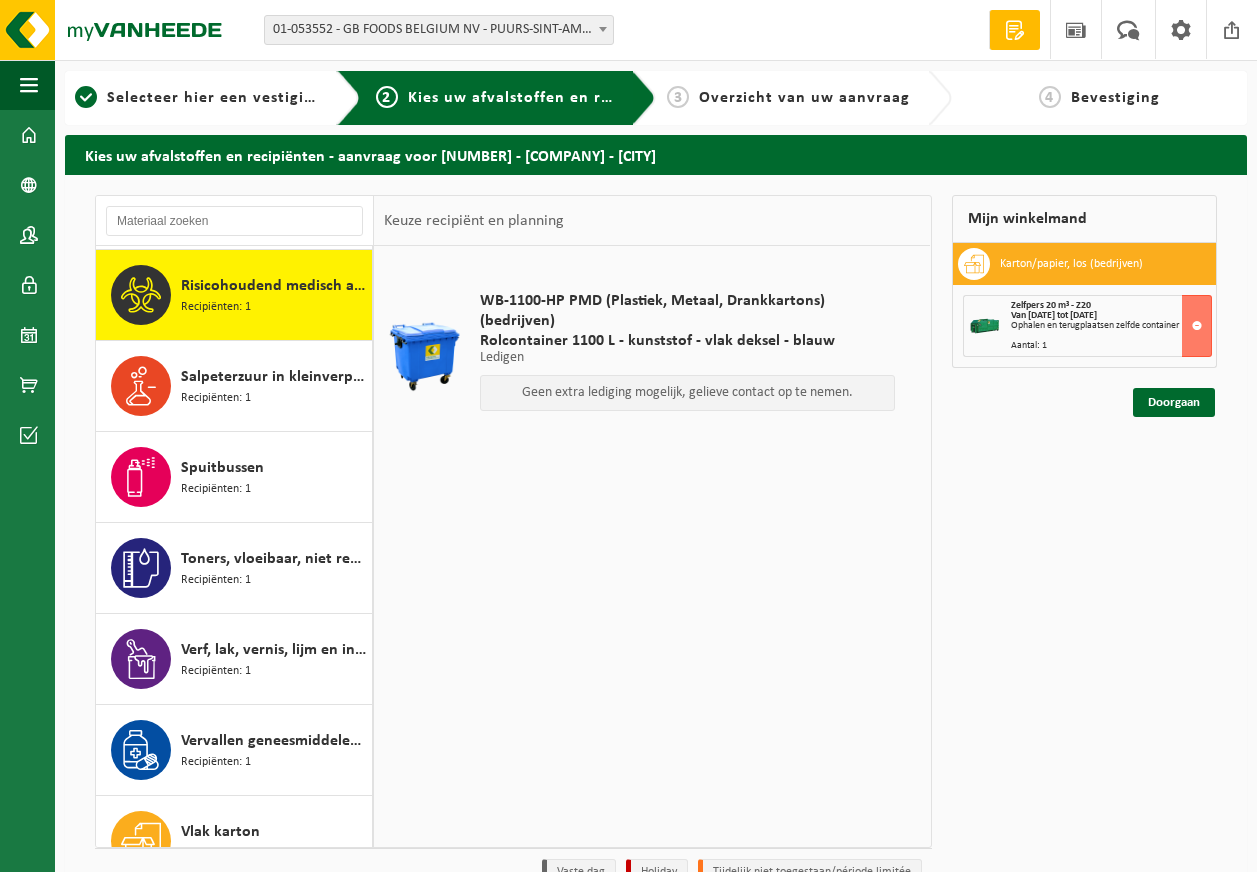 scroll, scrollTop: 2457, scrollLeft: 0, axis: vertical 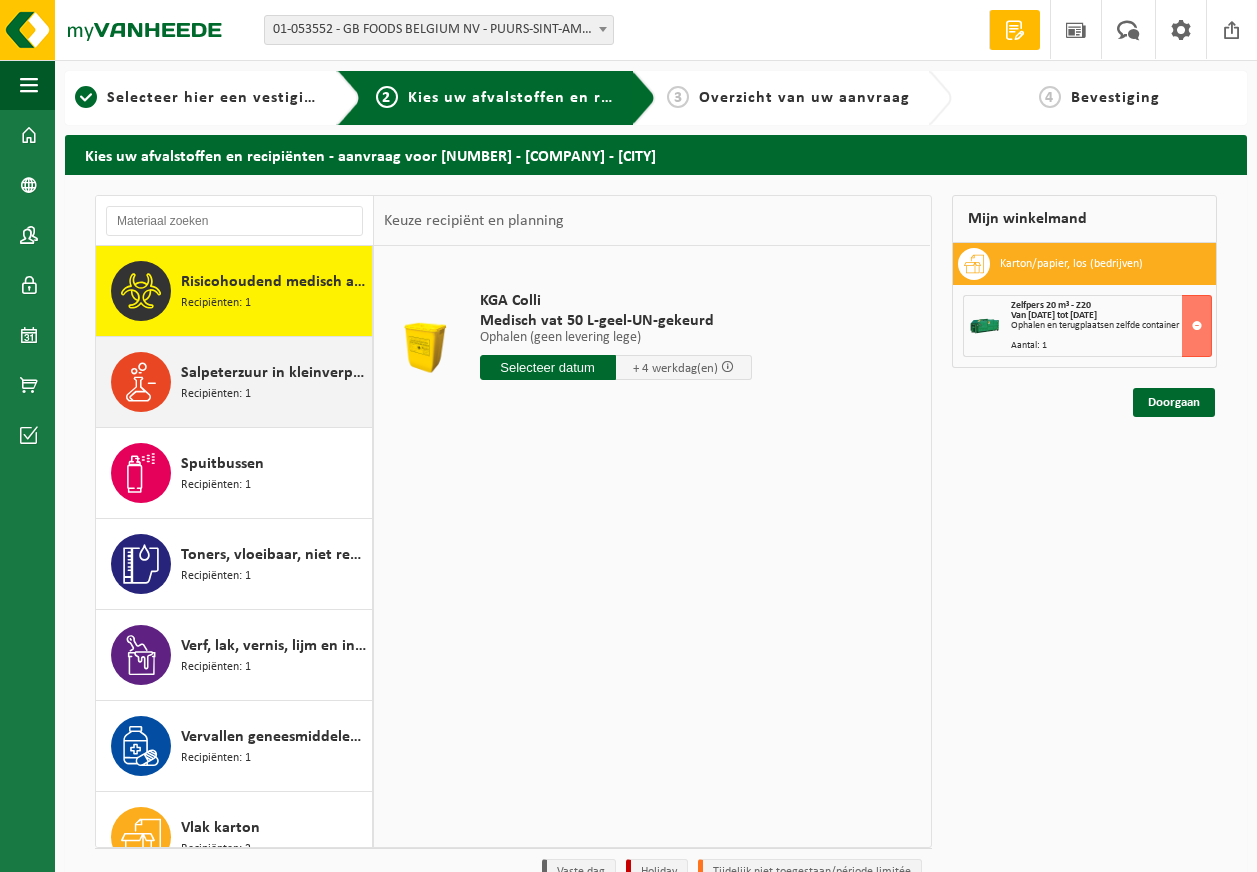 click on "Salpeterzuur in kleinverpakking   Recipiënten: 1" at bounding box center [274, 382] 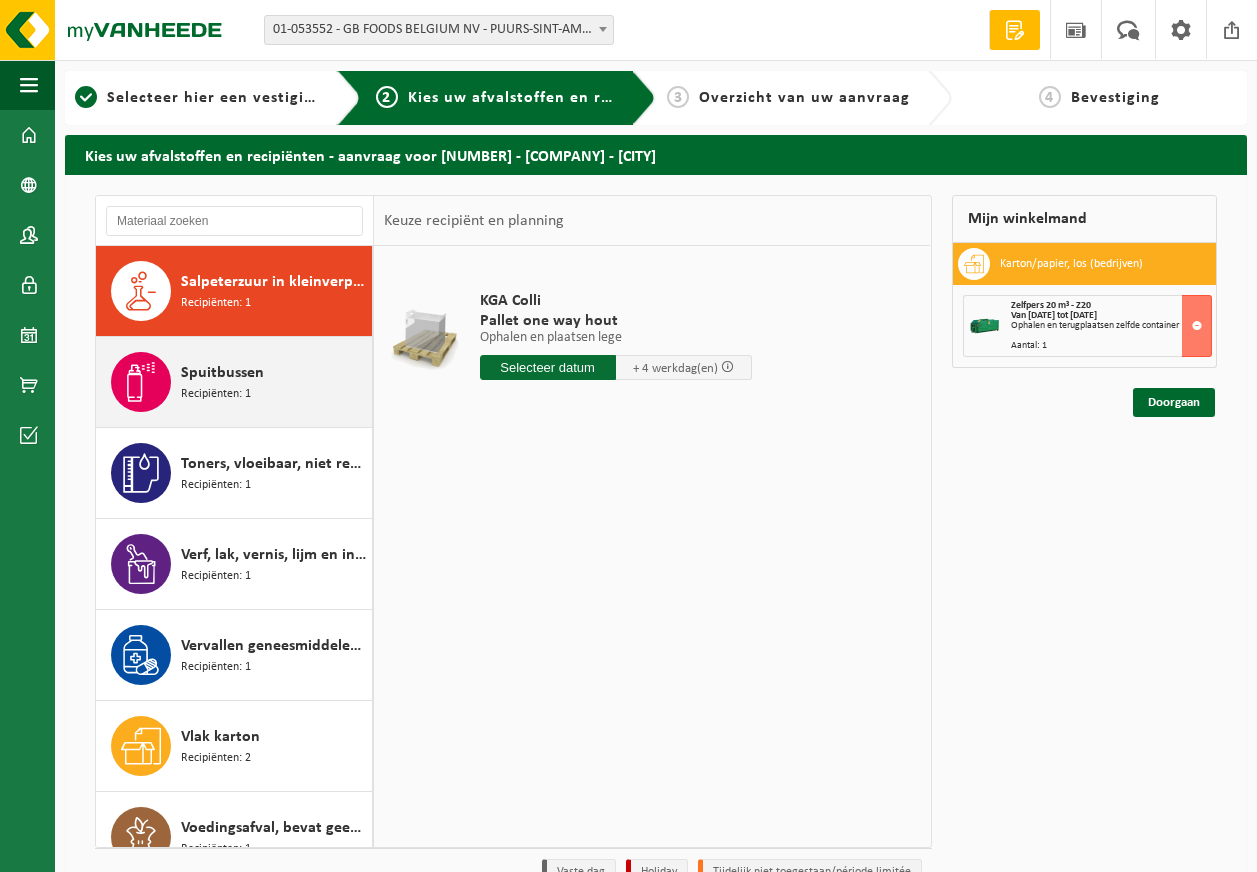 click on "Spuitbussen   Recipiënten: 1" at bounding box center (274, 382) 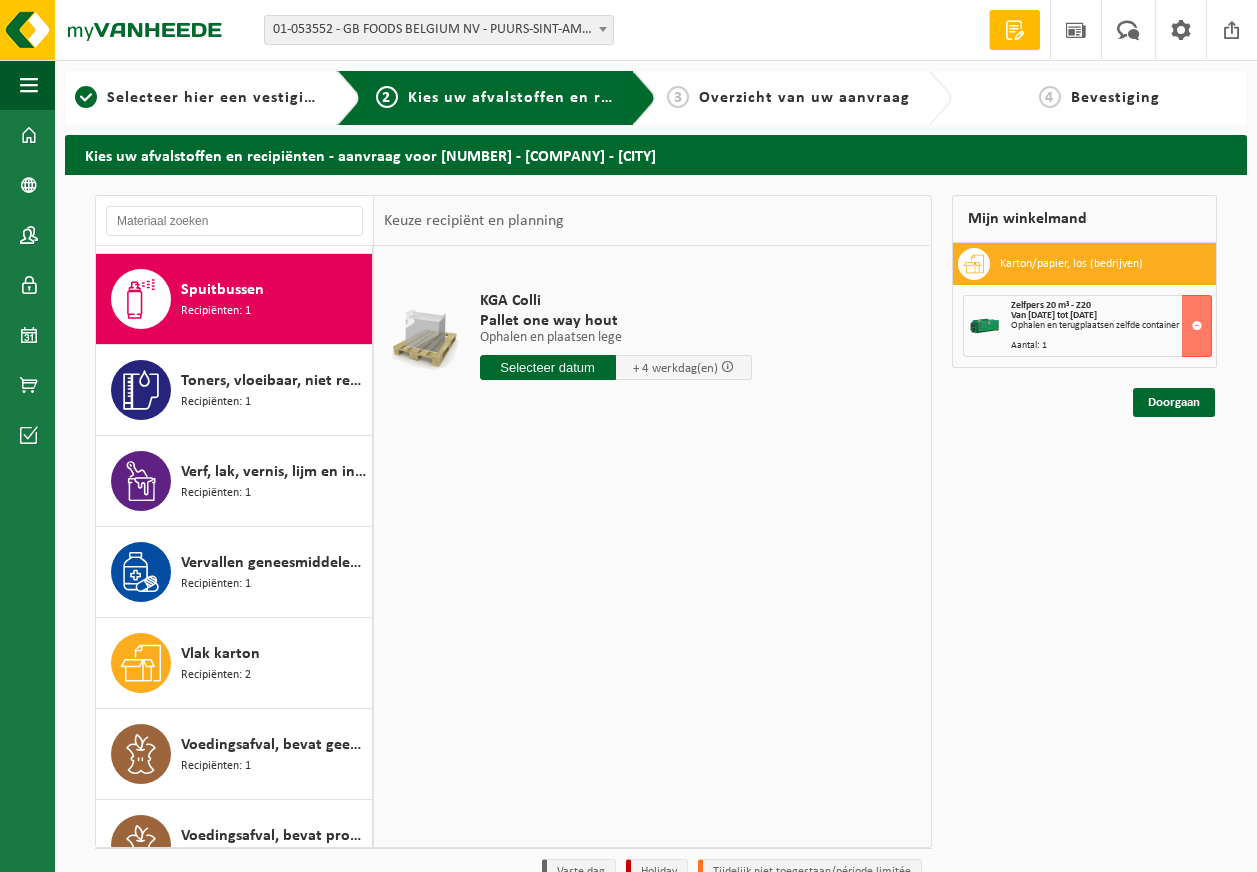 scroll, scrollTop: 2639, scrollLeft: 0, axis: vertical 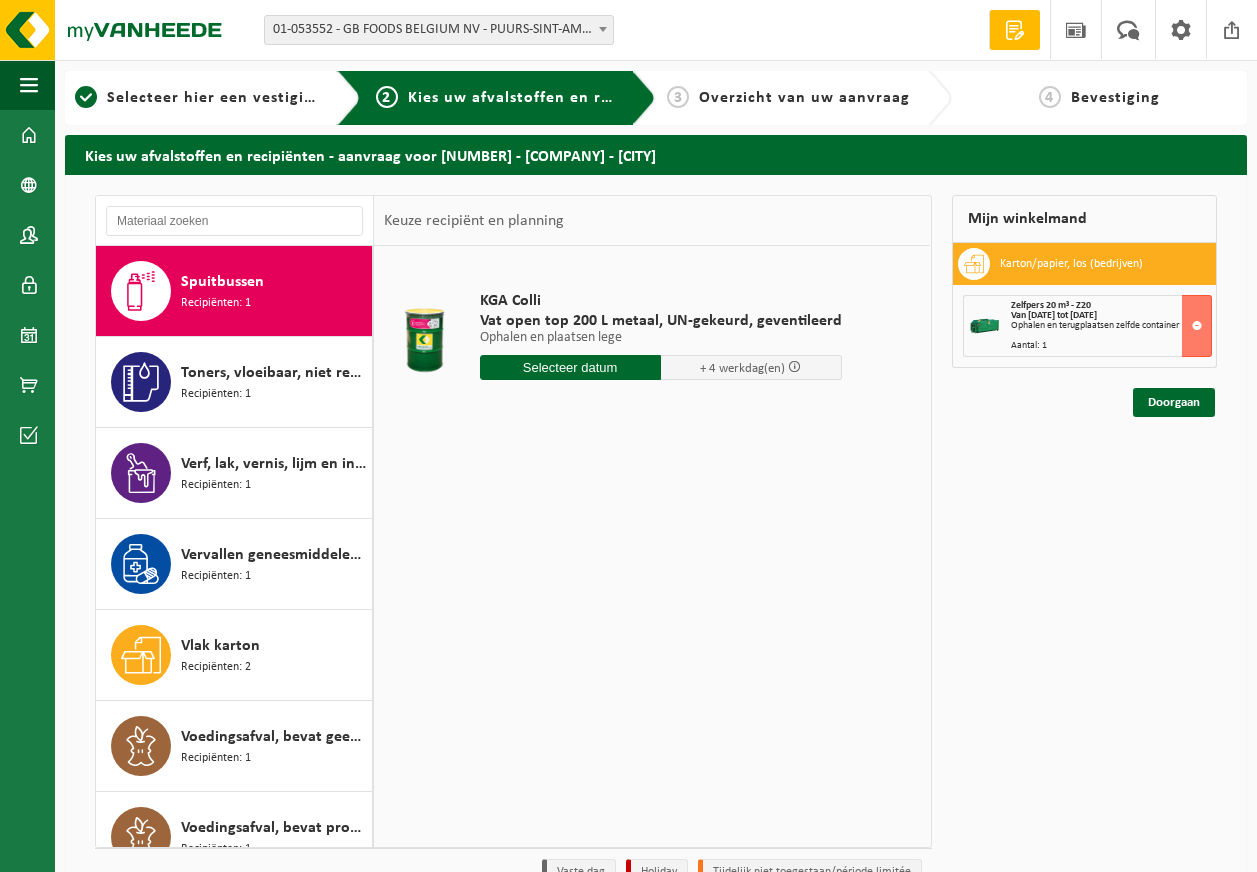 click on "Toners, vloeibaar, niet recycleerbaar, gevaarlijk   Recipiënten: 1" at bounding box center (274, 382) 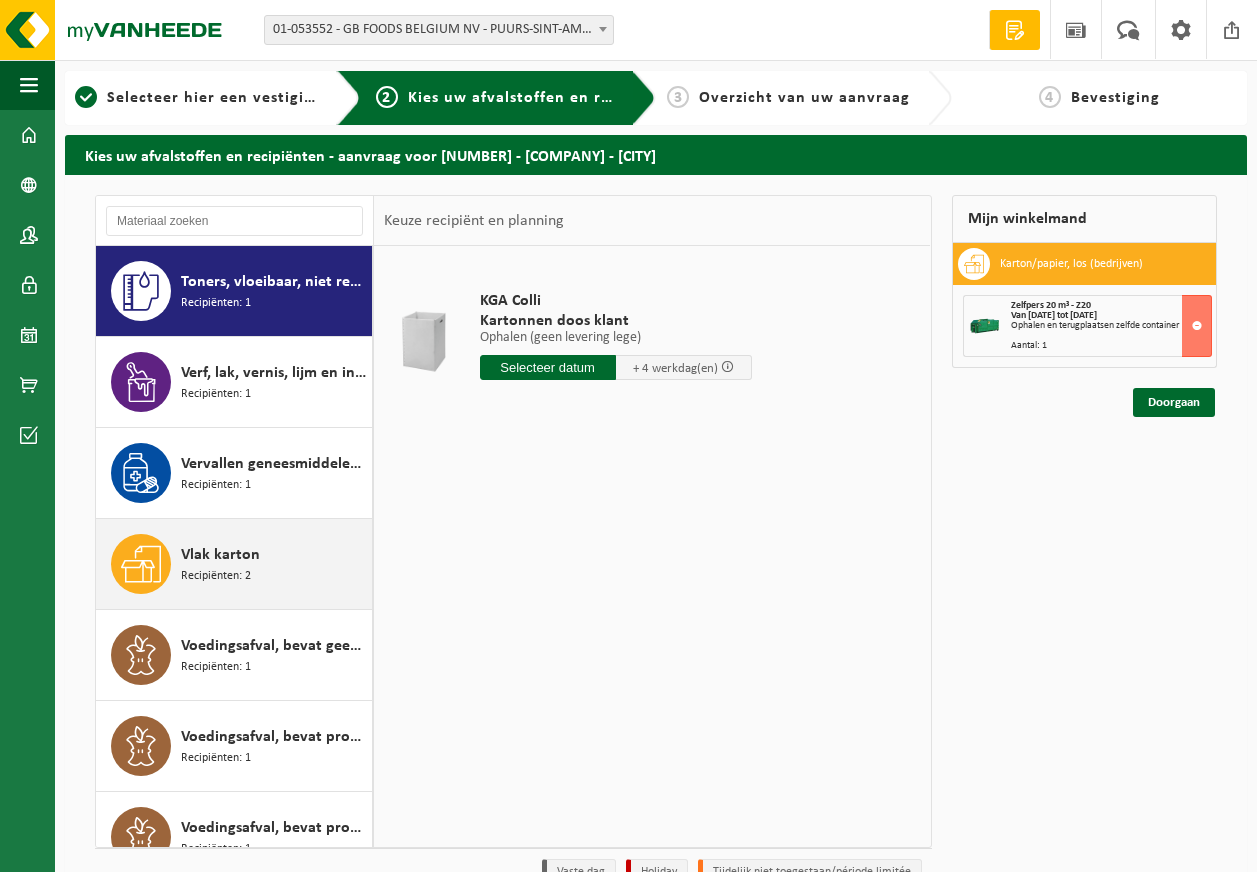 click on "Recipiënten: 2" at bounding box center [216, 576] 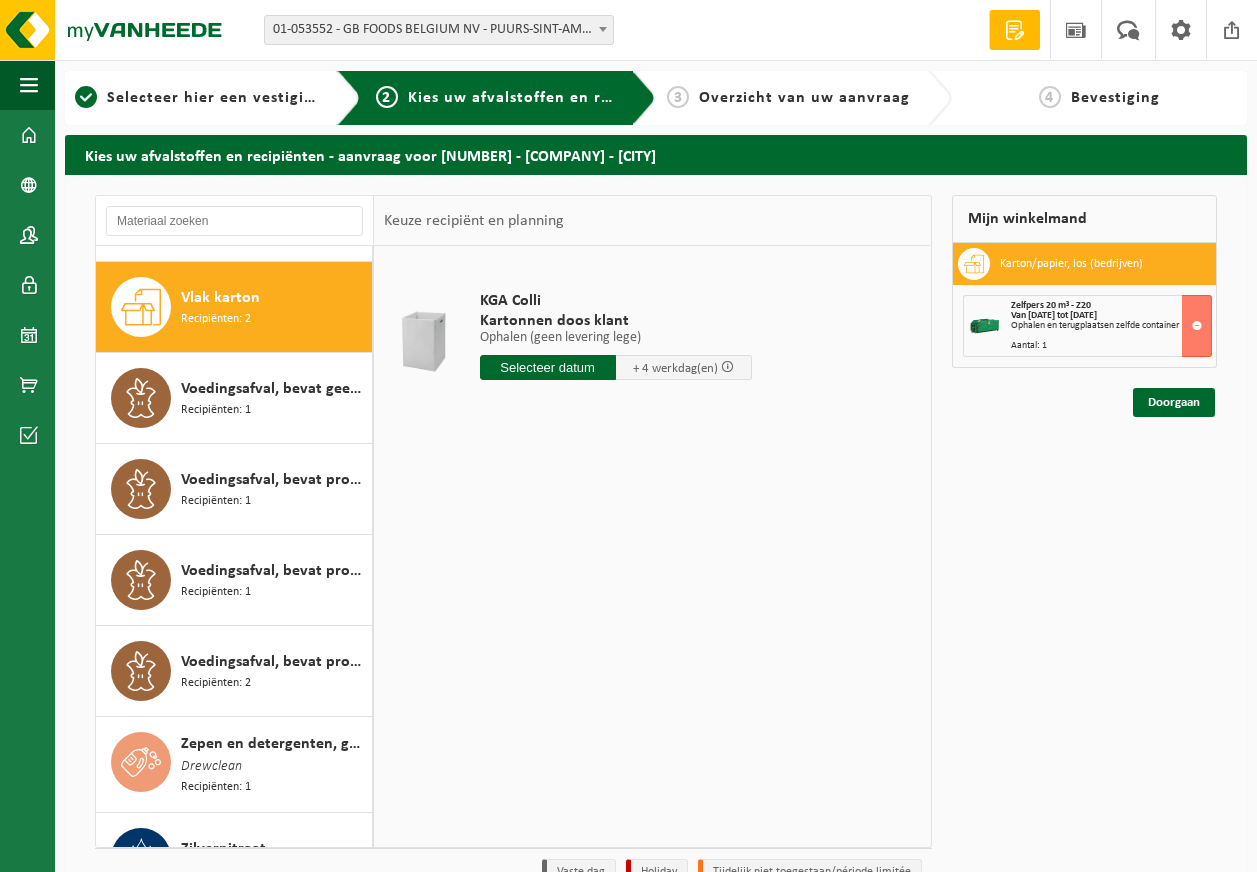 scroll, scrollTop: 3003, scrollLeft: 0, axis: vertical 